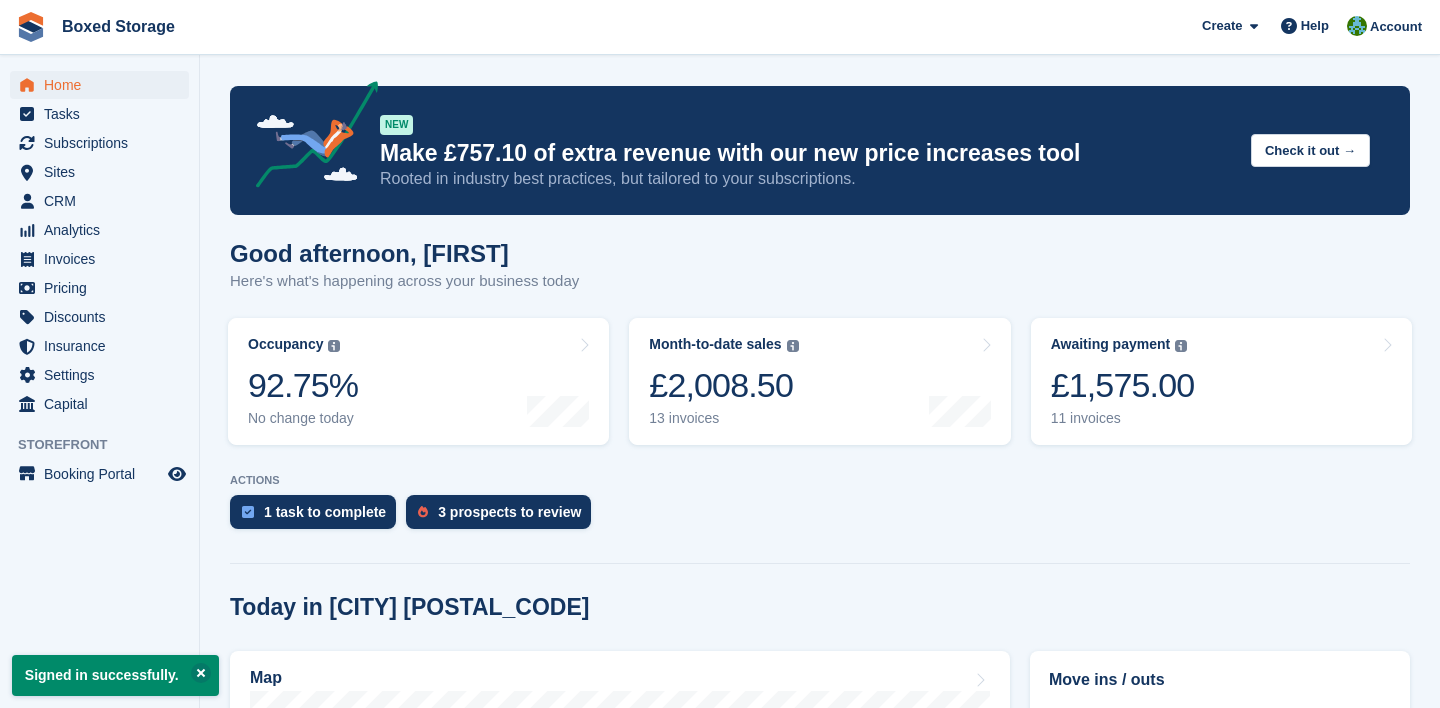 scroll, scrollTop: 0, scrollLeft: 0, axis: both 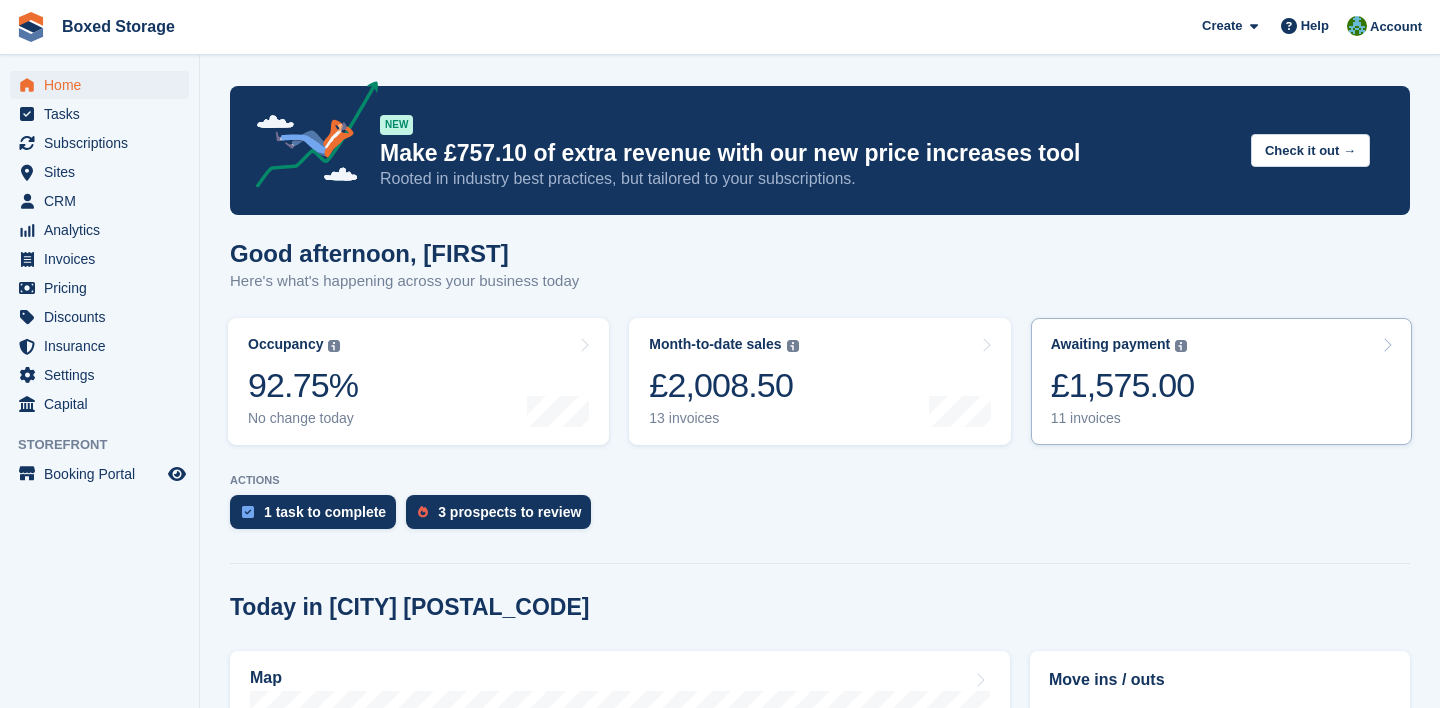 click on "£1,575.00" at bounding box center (1123, 385) 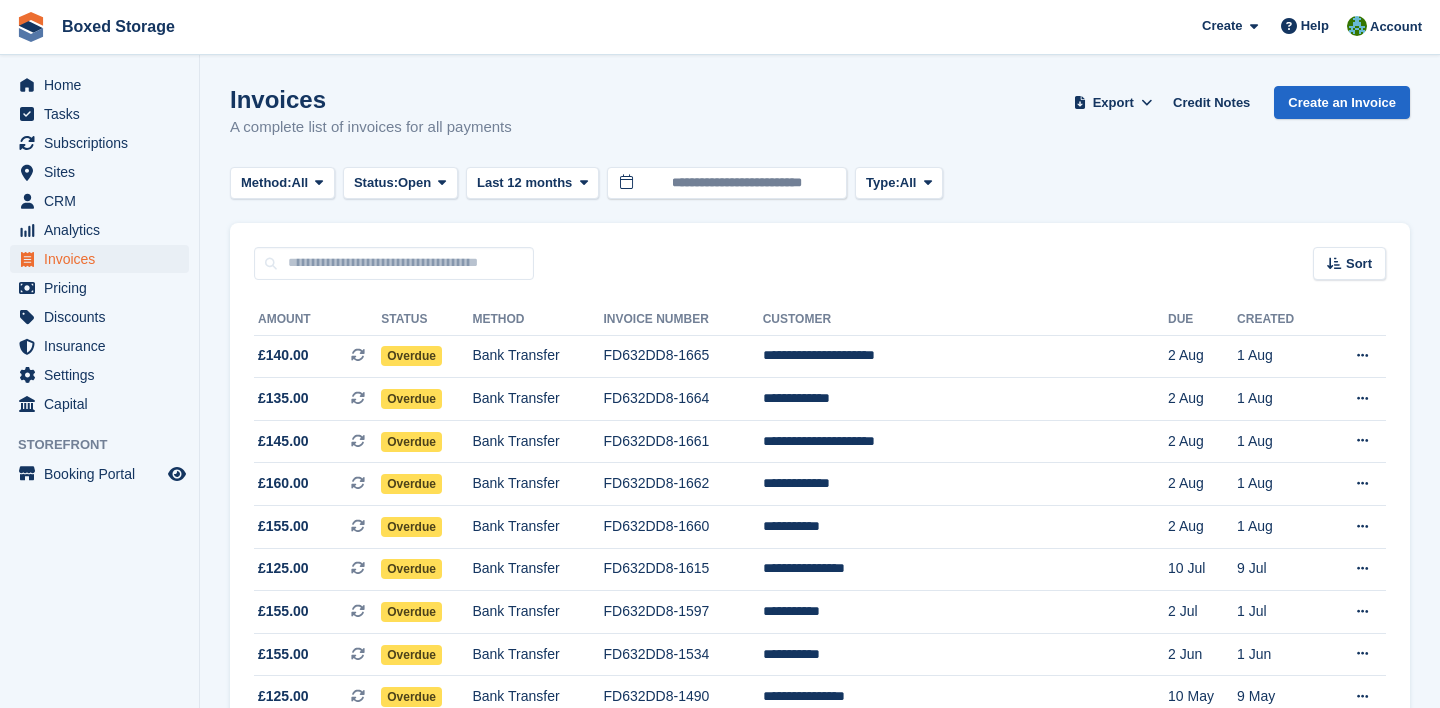 scroll, scrollTop: 0, scrollLeft: 0, axis: both 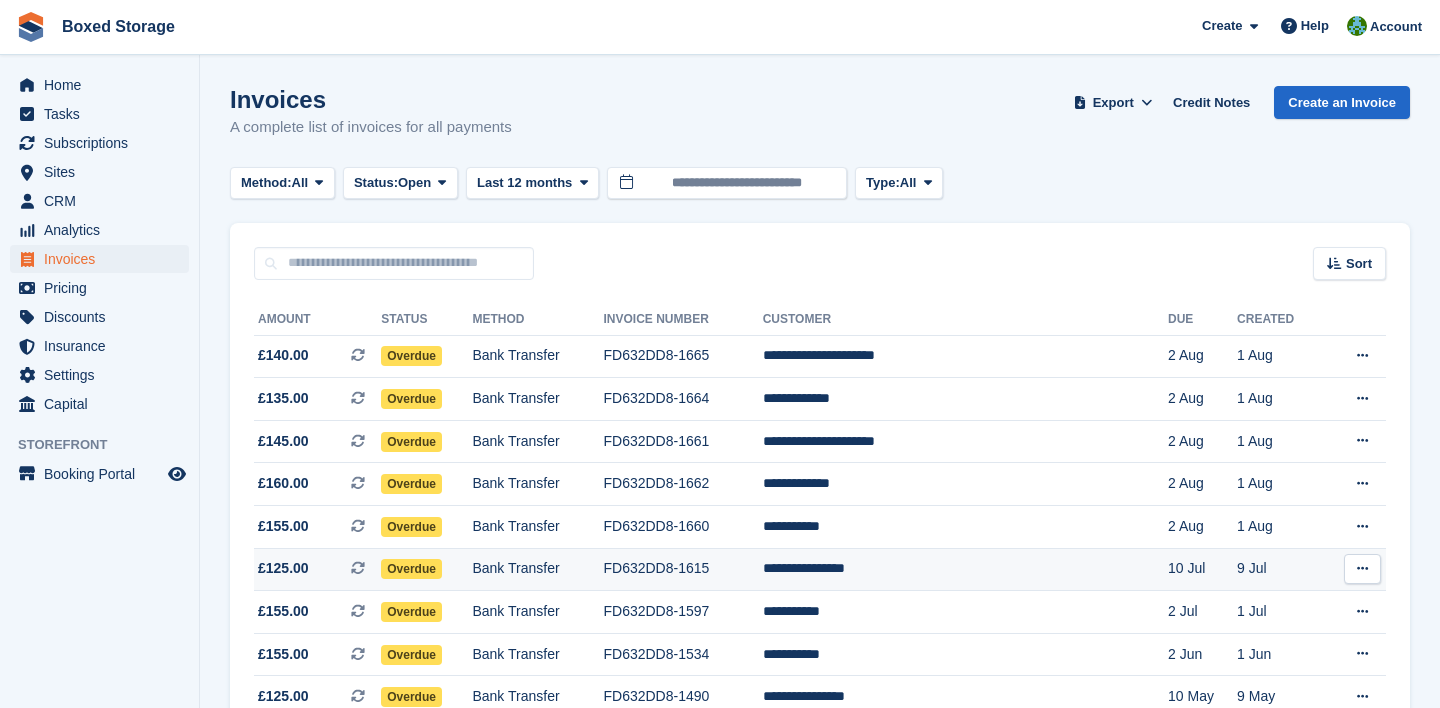 click on "FD632DD8-1615" at bounding box center (682, 569) 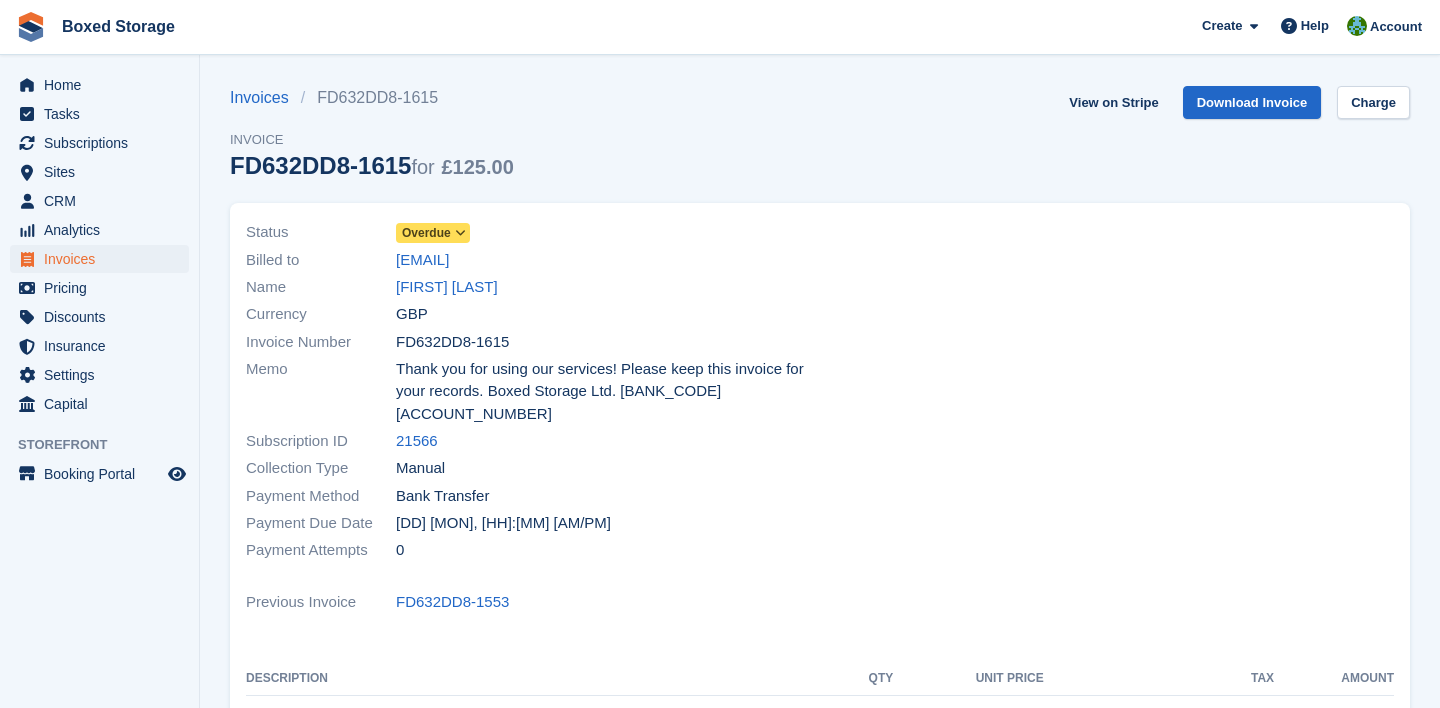 scroll, scrollTop: 0, scrollLeft: 0, axis: both 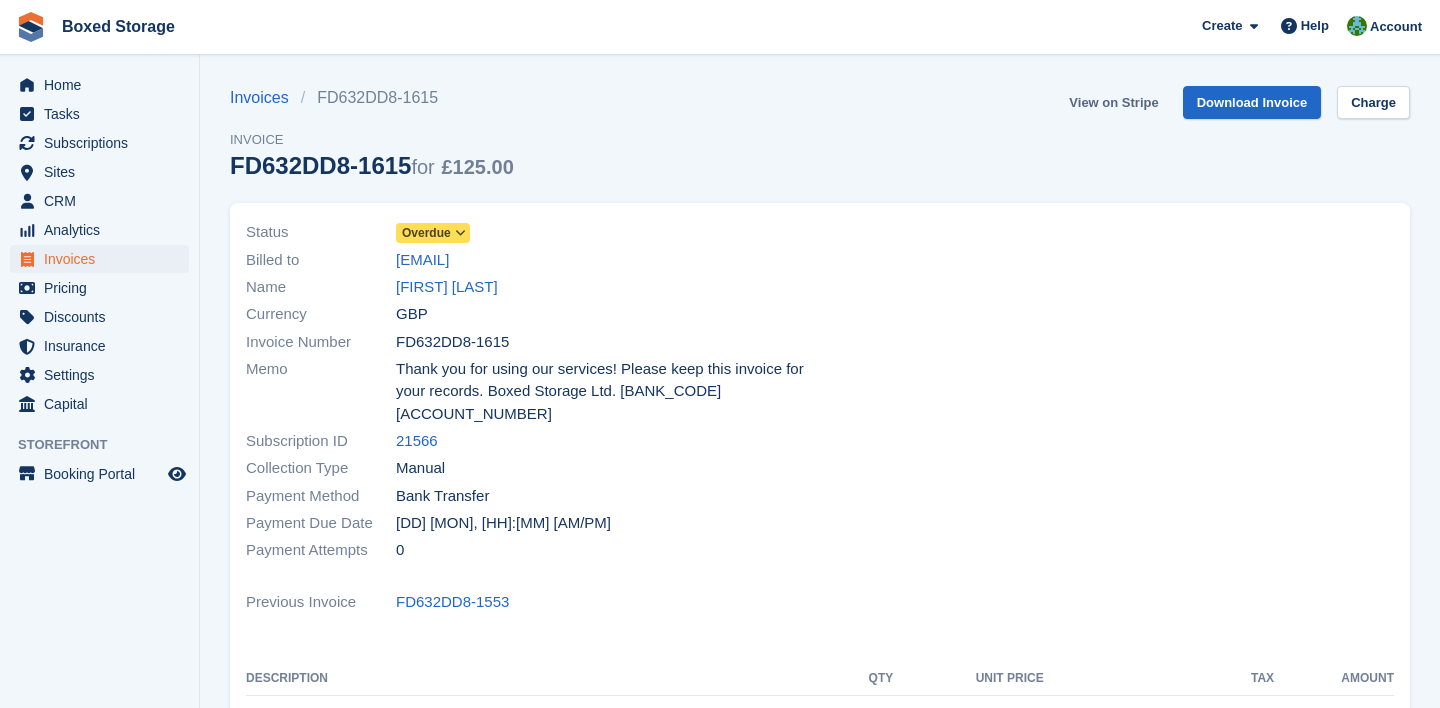 click on "View on Stripe" at bounding box center [1113, 102] 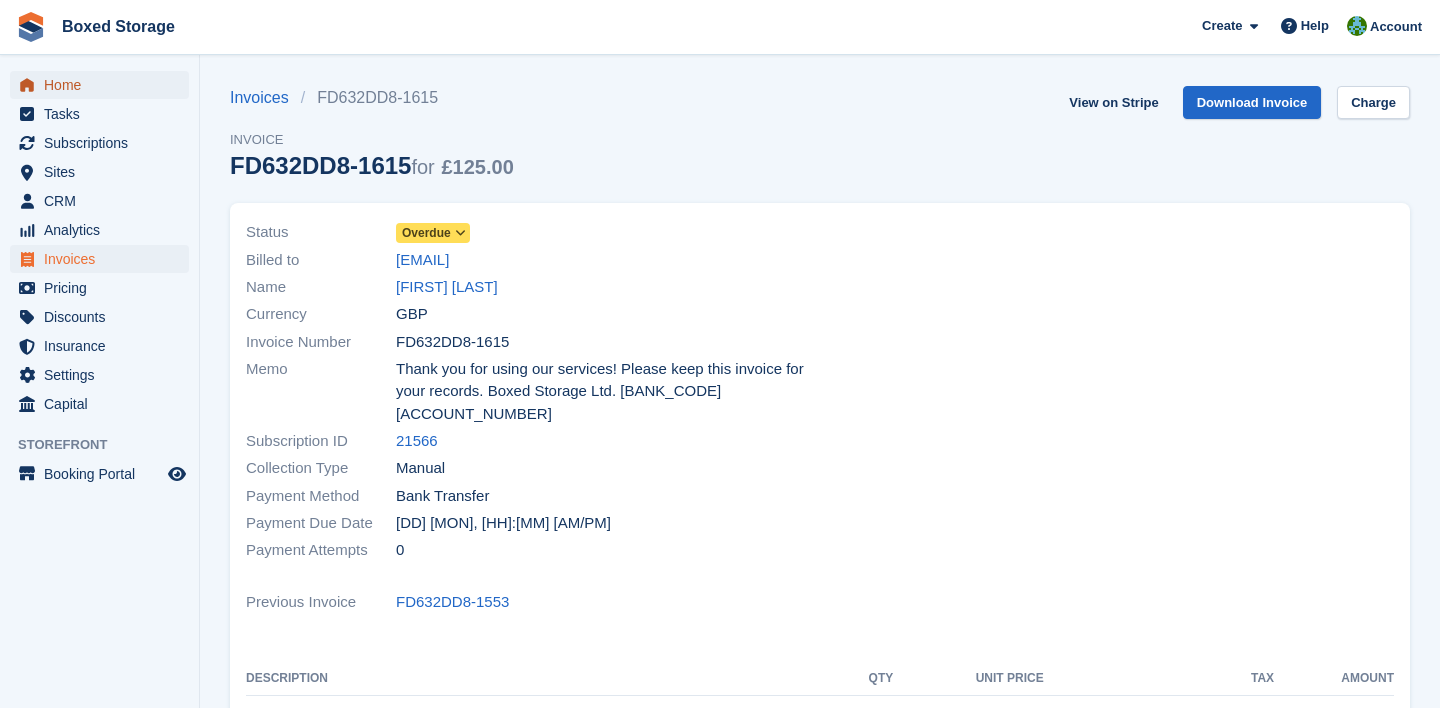 click on "Home" at bounding box center [104, 85] 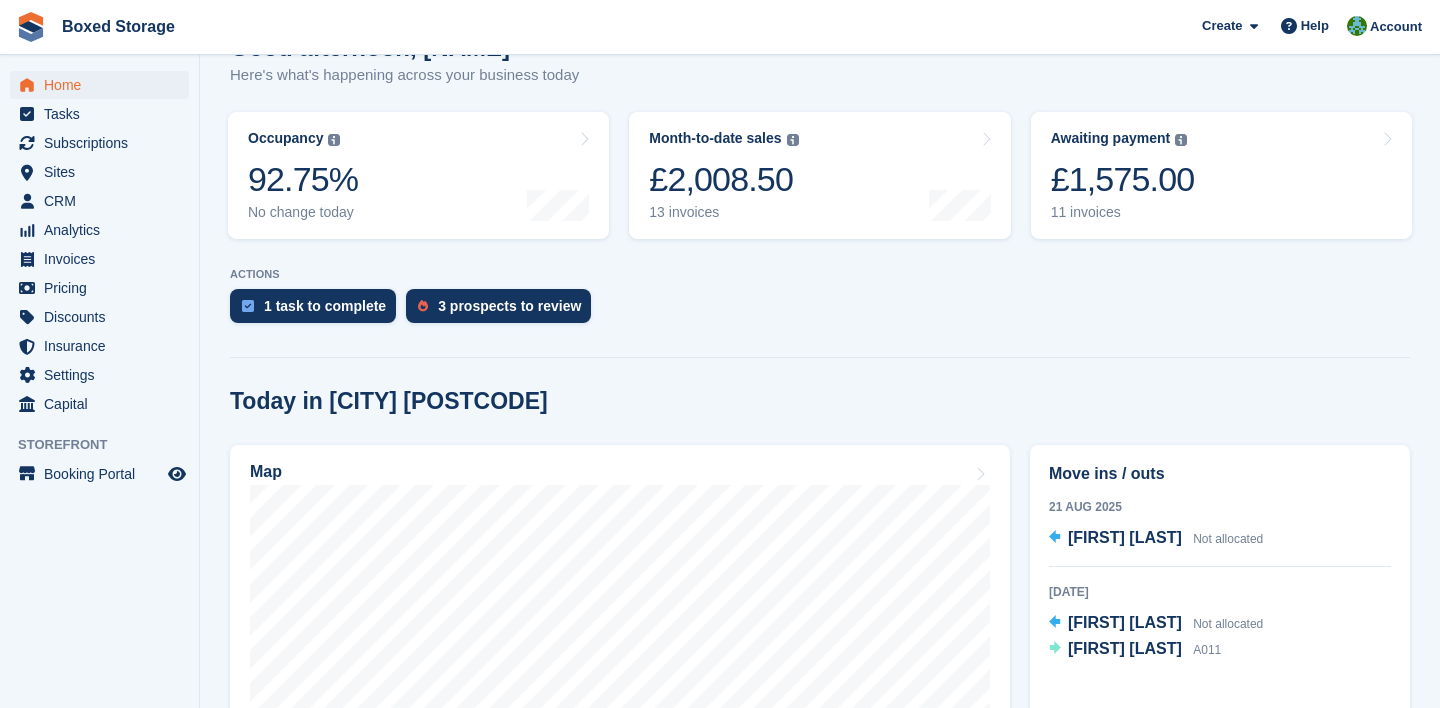 scroll, scrollTop: 0, scrollLeft: 0, axis: both 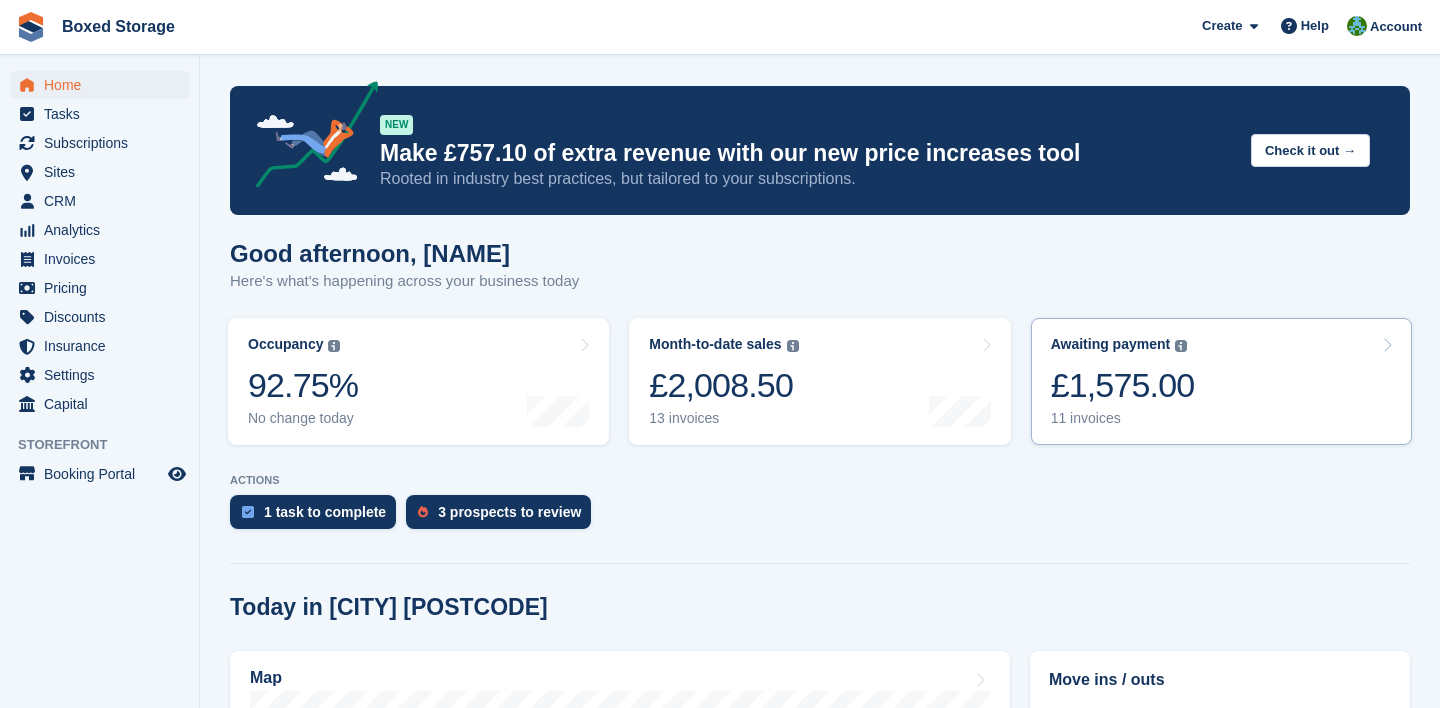 click on "Awaiting payment
The total outstanding balance on all open invoices.
£1,575.00
11 invoices" at bounding box center (1221, 381) 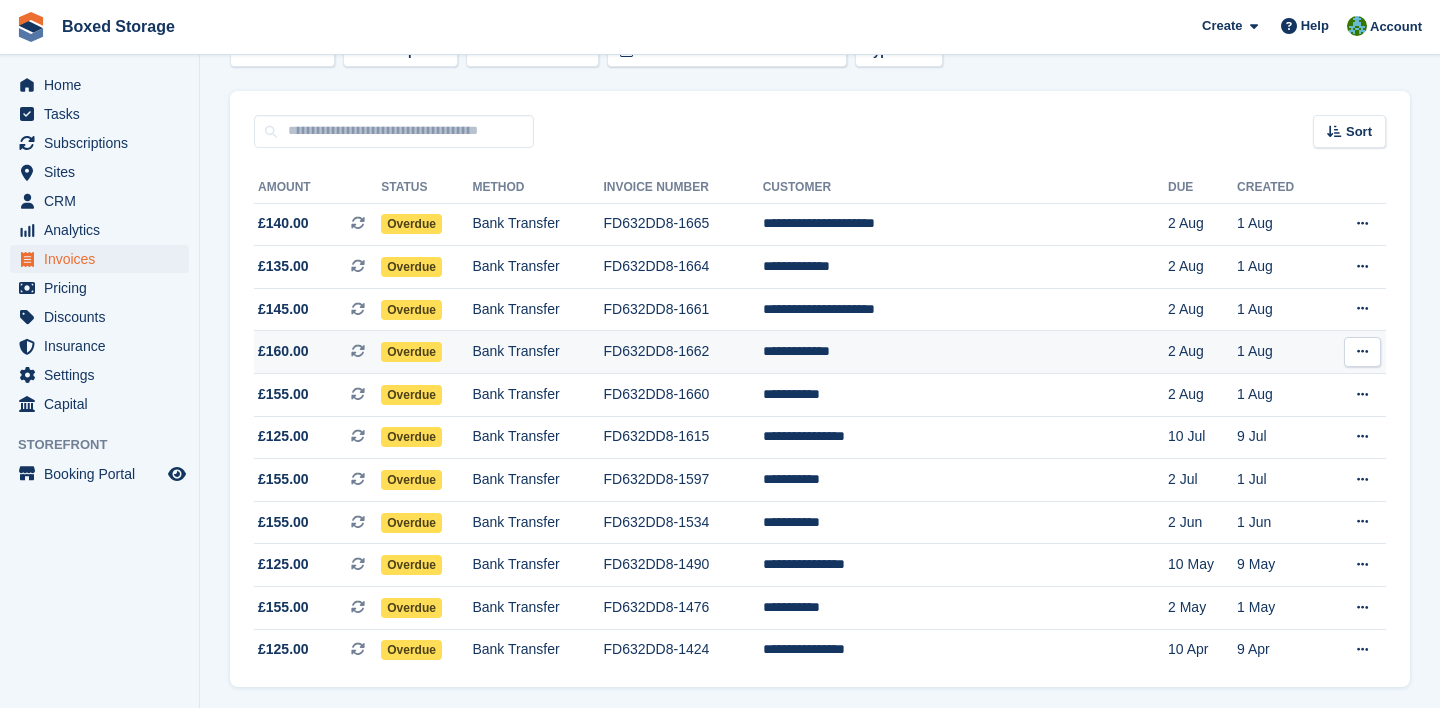scroll, scrollTop: 135, scrollLeft: 0, axis: vertical 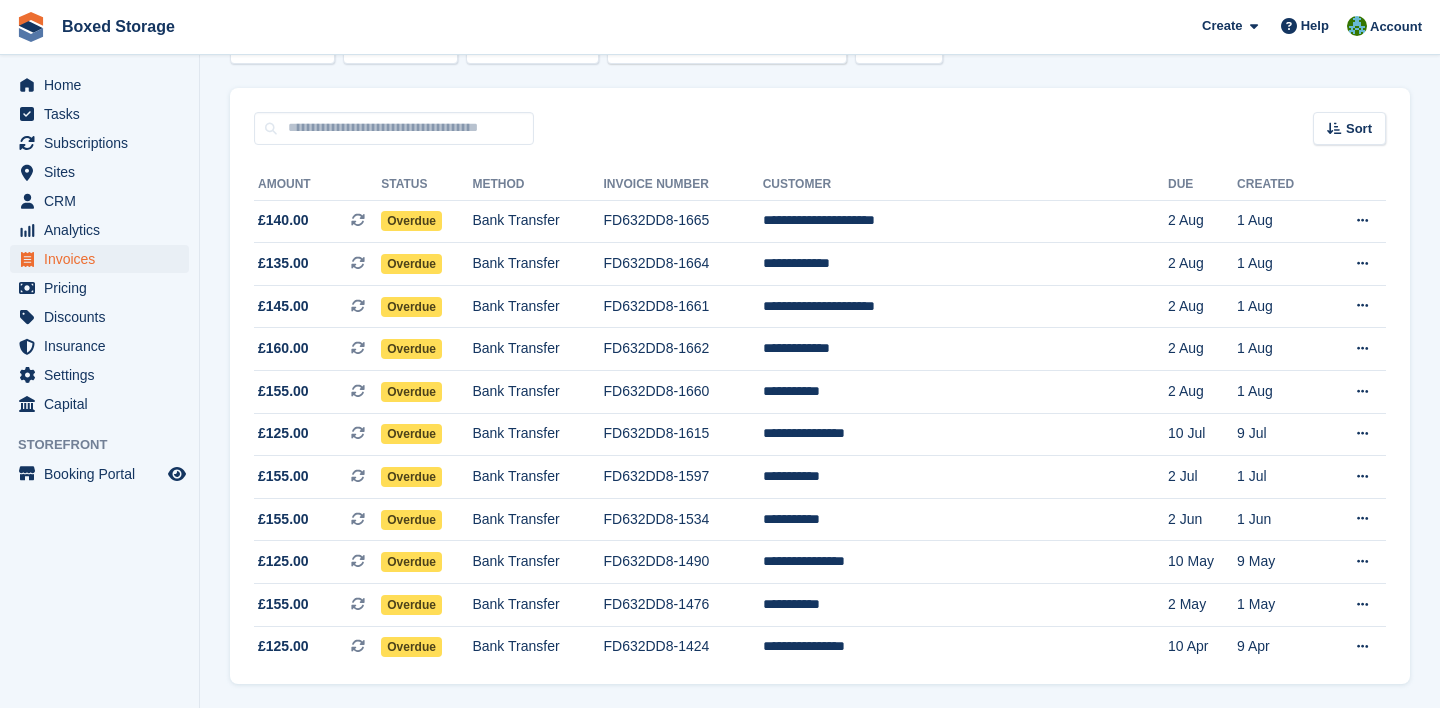 click on "Boxed Storage
Create
Subscription
Invoice
Contact
Deal
Discount
Page
Help
Chat Support
Submit a support request
Help Center
Get answers to Stora questions
What's New
Learn about changes to Stora" at bounding box center (720, 27) 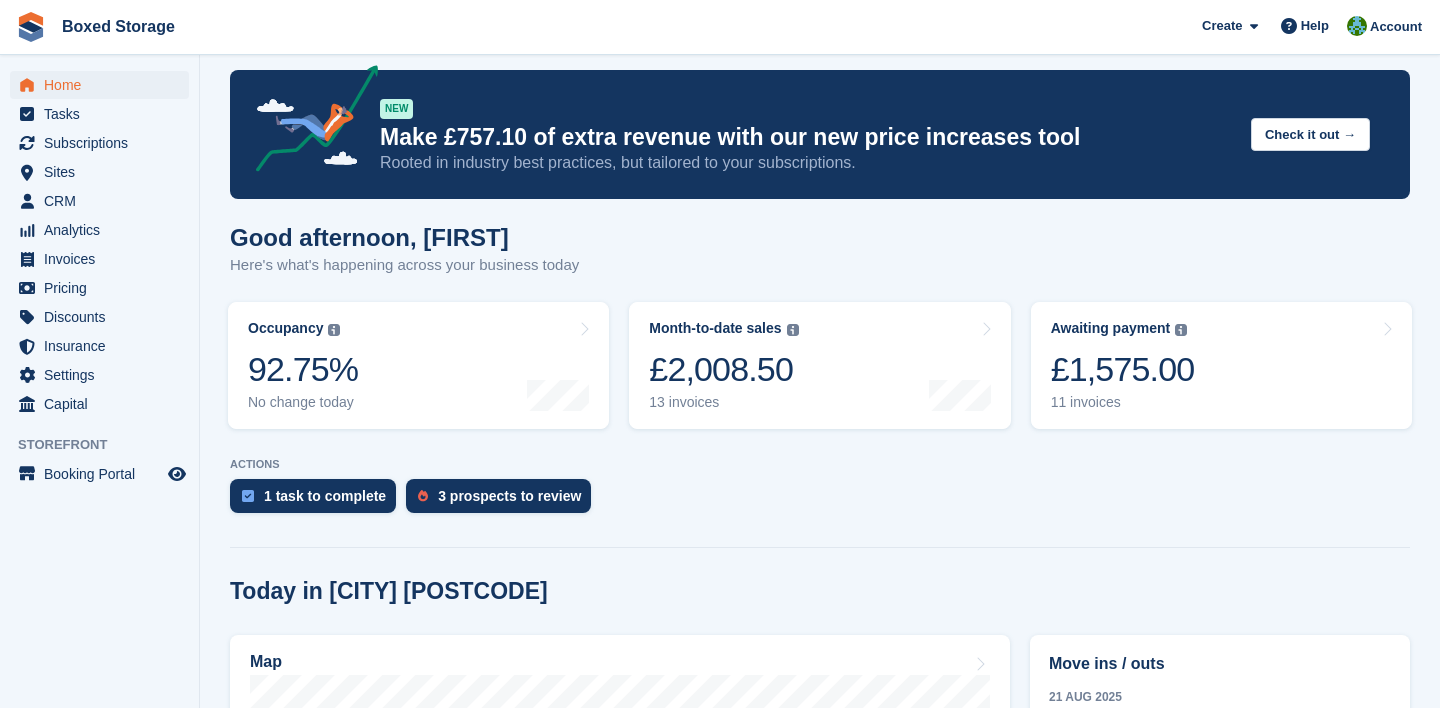 scroll, scrollTop: 12, scrollLeft: 0, axis: vertical 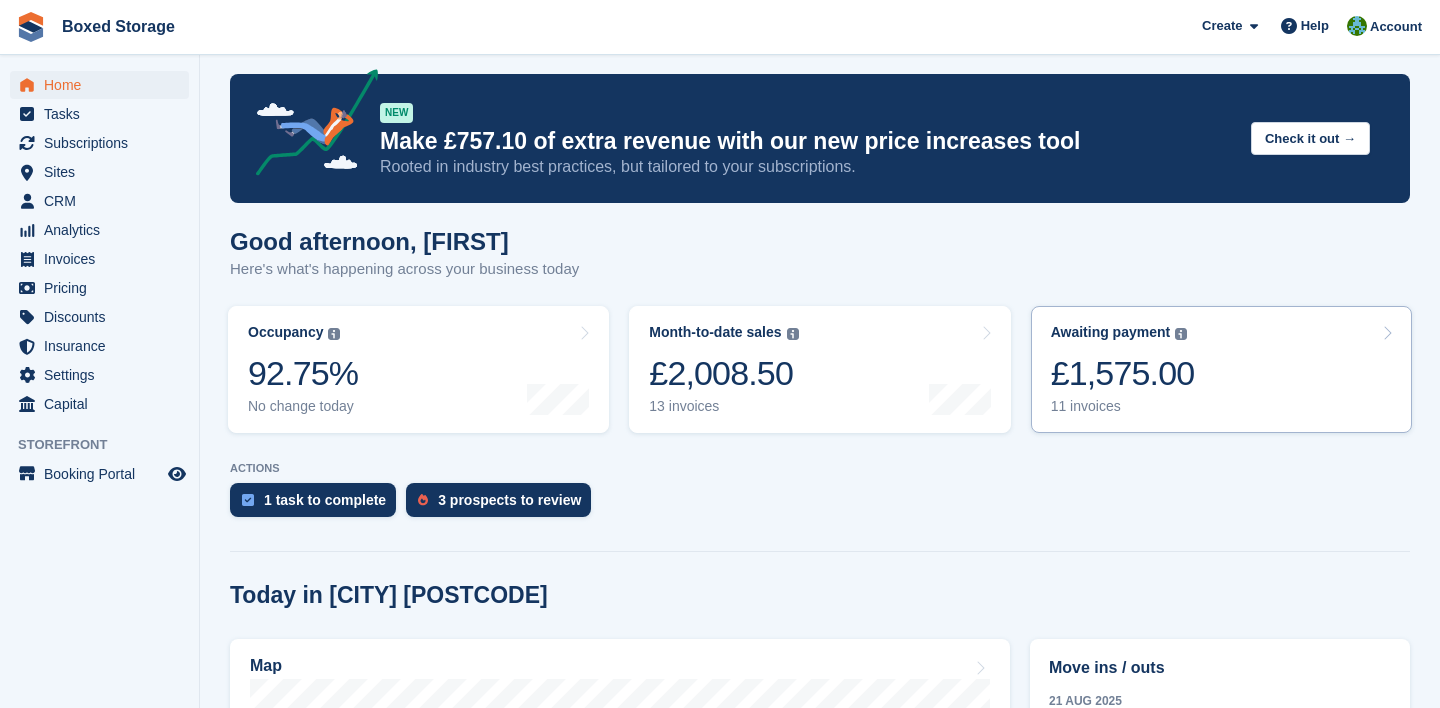 click on "11 invoices" at bounding box center (1123, 406) 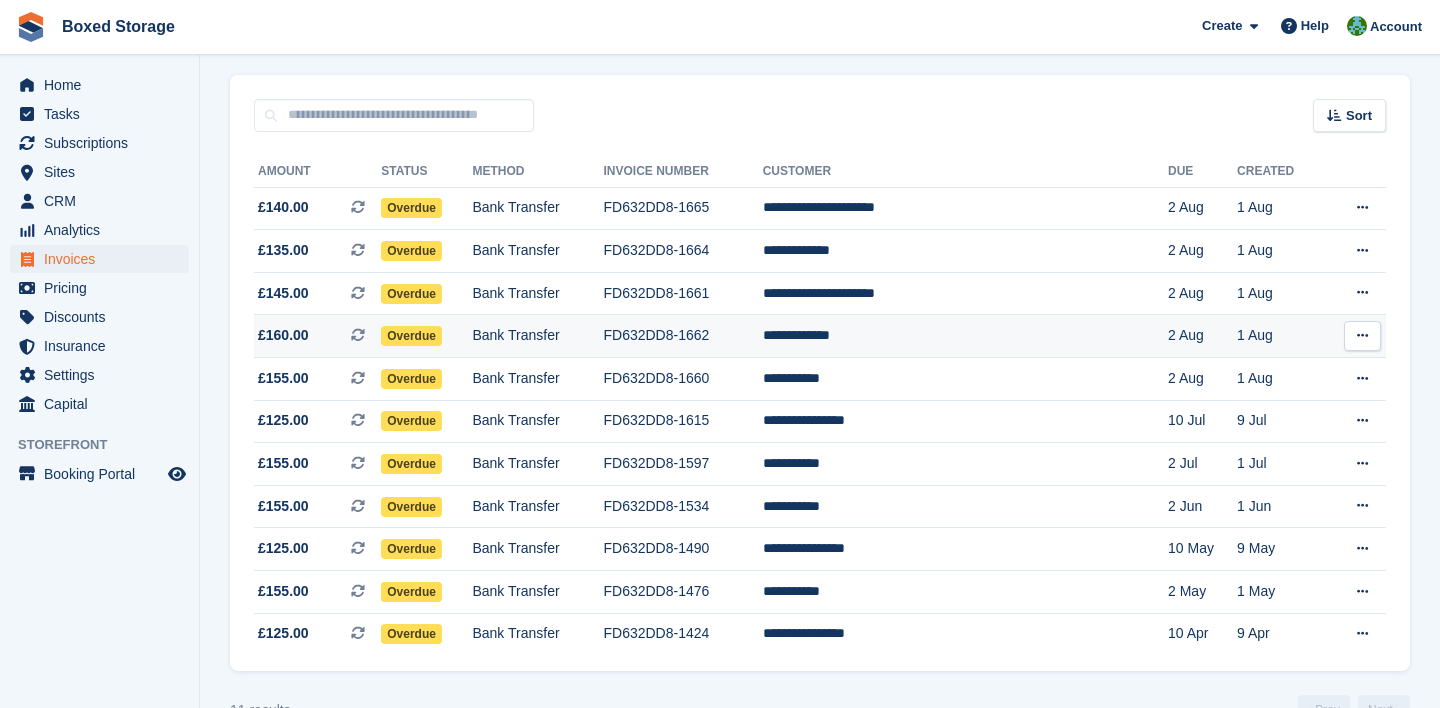 scroll, scrollTop: 137, scrollLeft: 0, axis: vertical 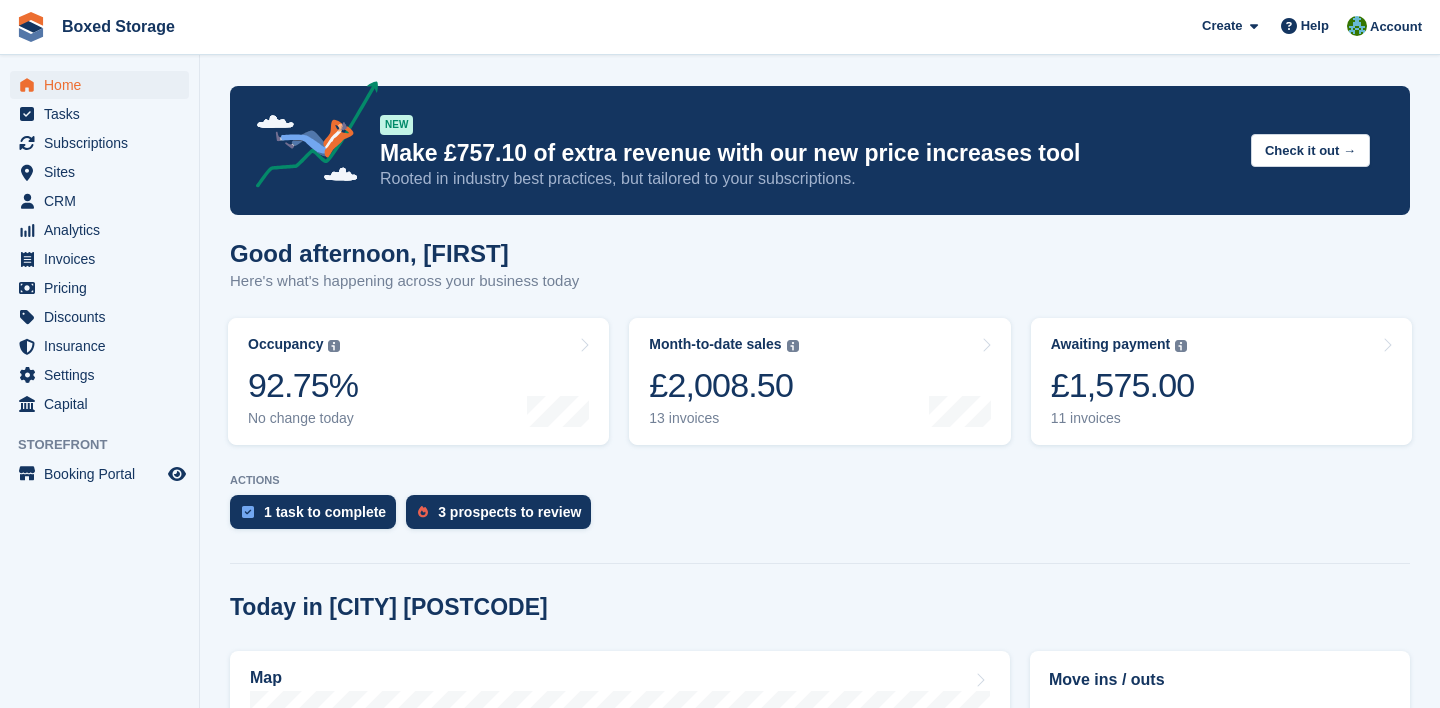 click on "£2,008.50" at bounding box center [819, 381] 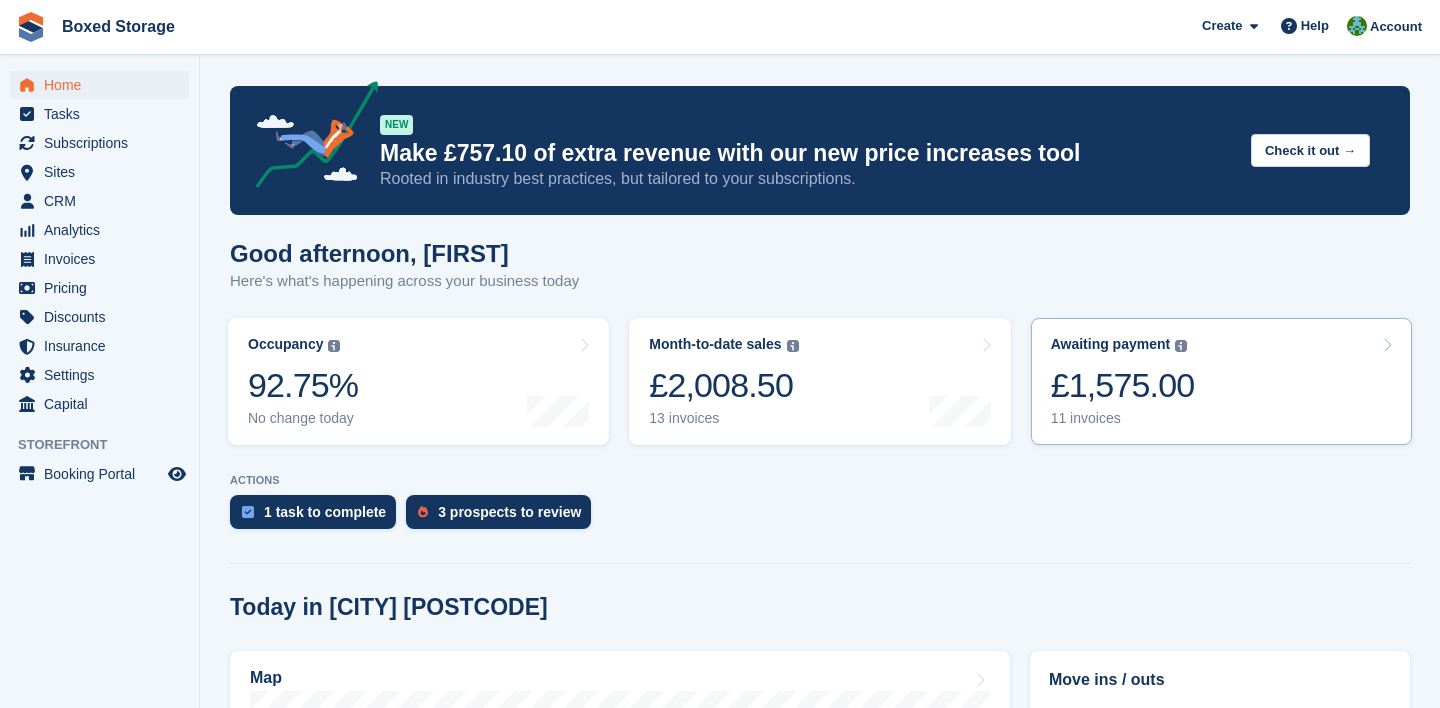 click on "£1,575.00" at bounding box center (1123, 385) 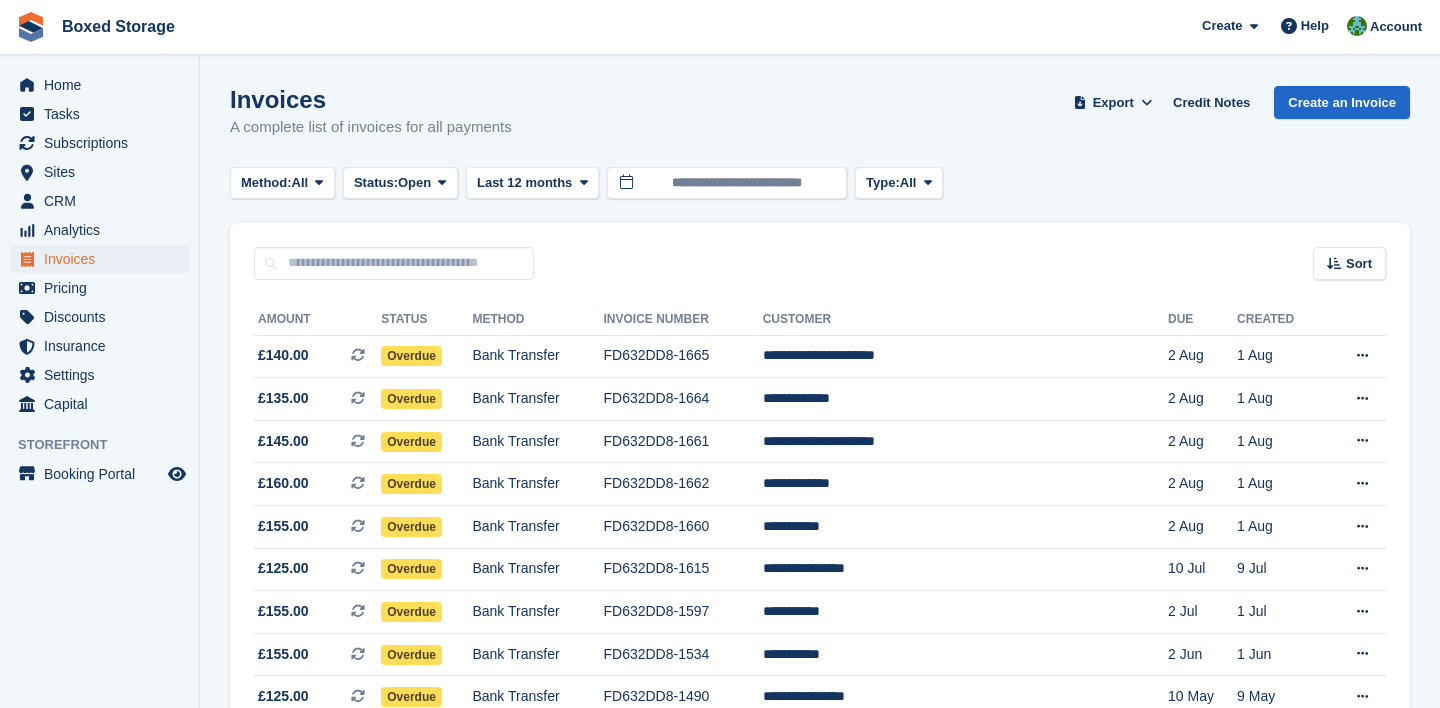 scroll, scrollTop: 0, scrollLeft: 0, axis: both 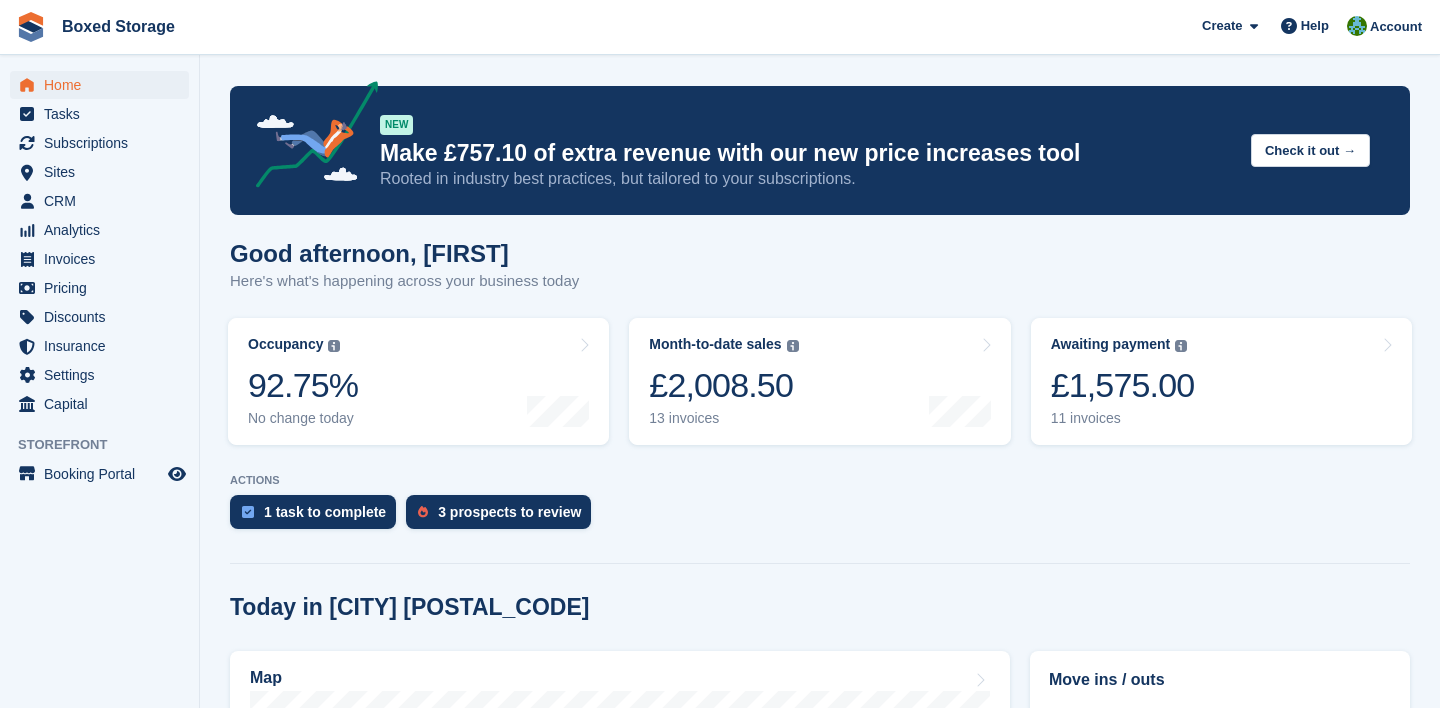click on "Month-to-date sales
The sum of all finalised invoices generated this month to date, after discount, including tax.
£2,008.50
13 invoices" at bounding box center (819, 381) 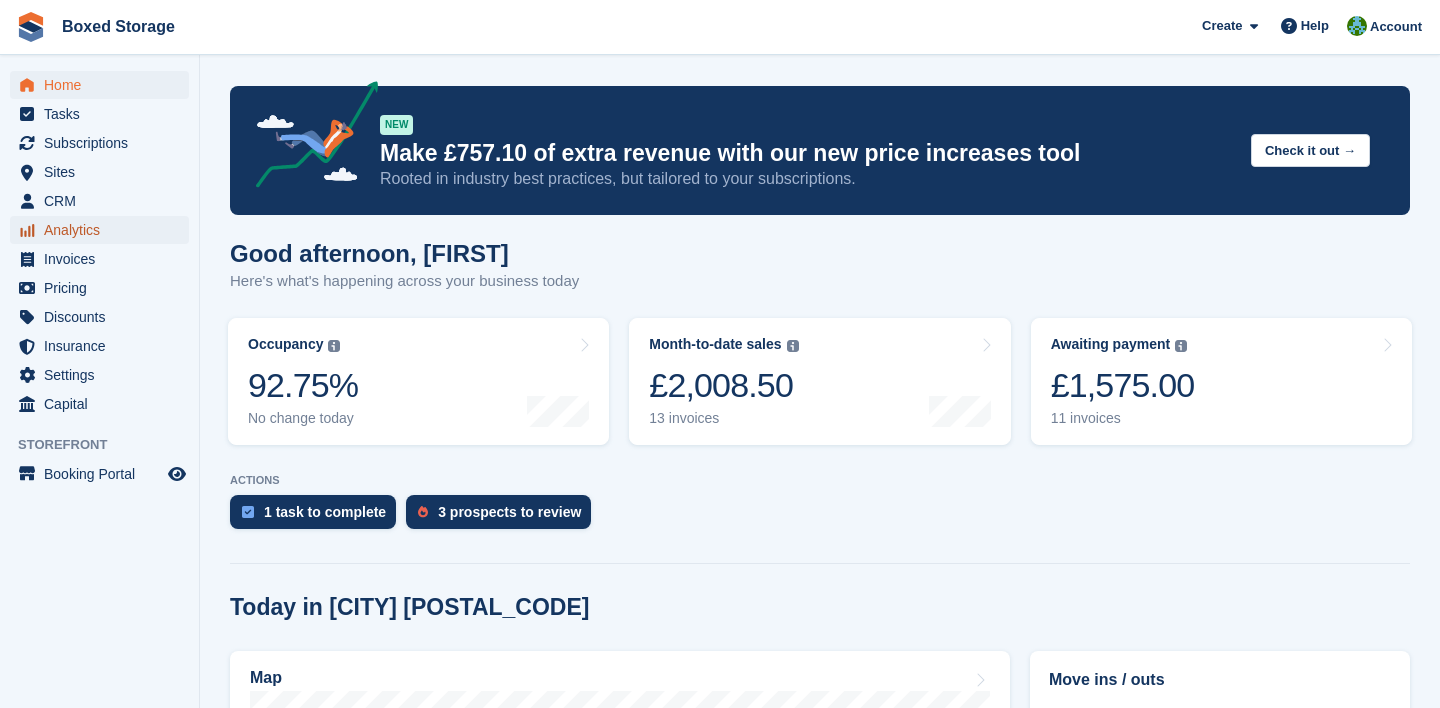 click on "Analytics" at bounding box center (104, 230) 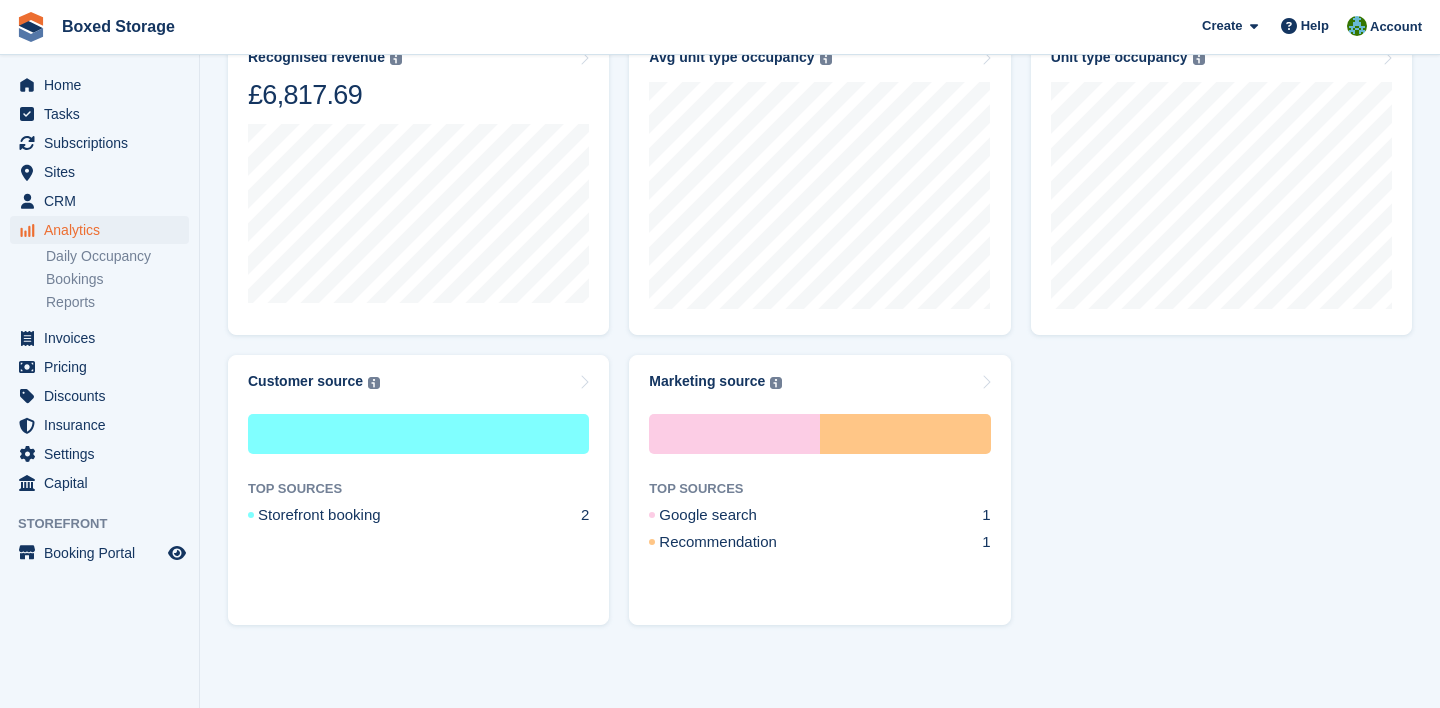 scroll, scrollTop: 813, scrollLeft: 0, axis: vertical 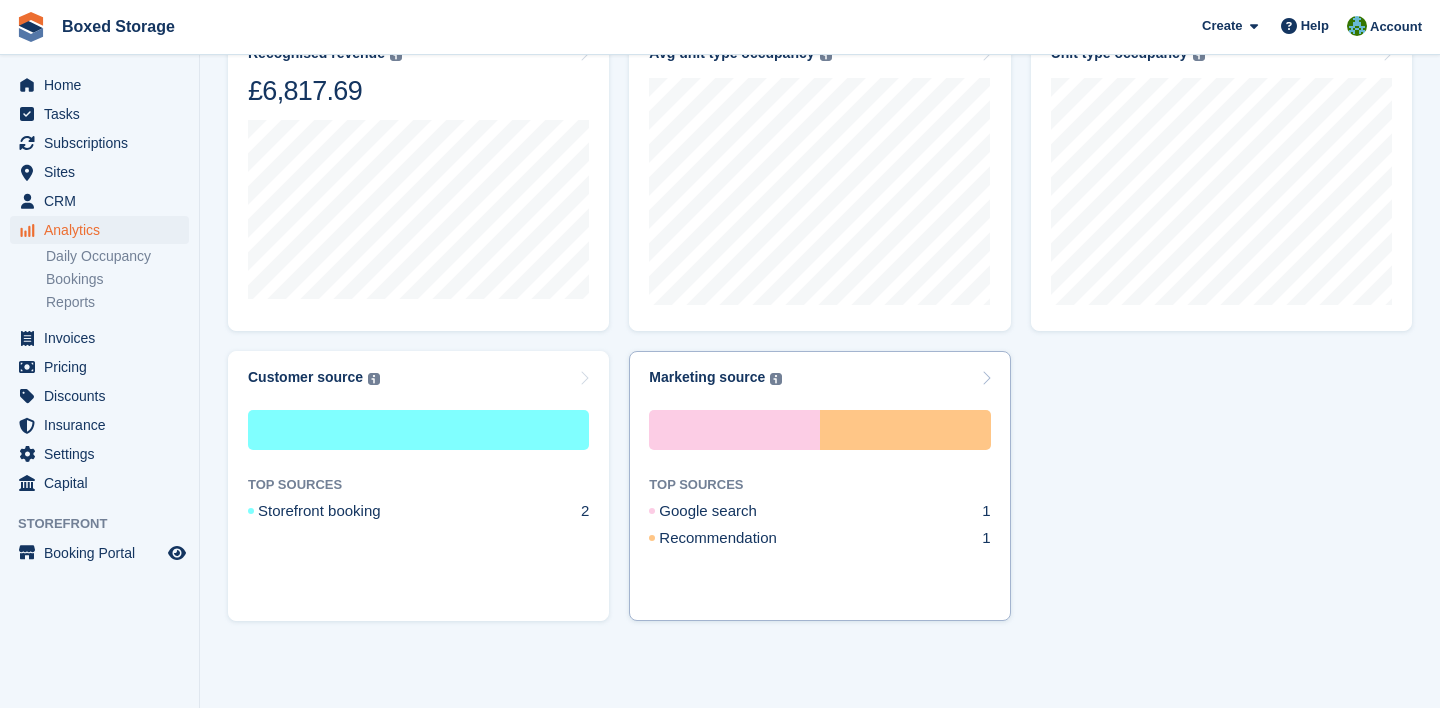 click on "Recommendation" at bounding box center (737, 538) 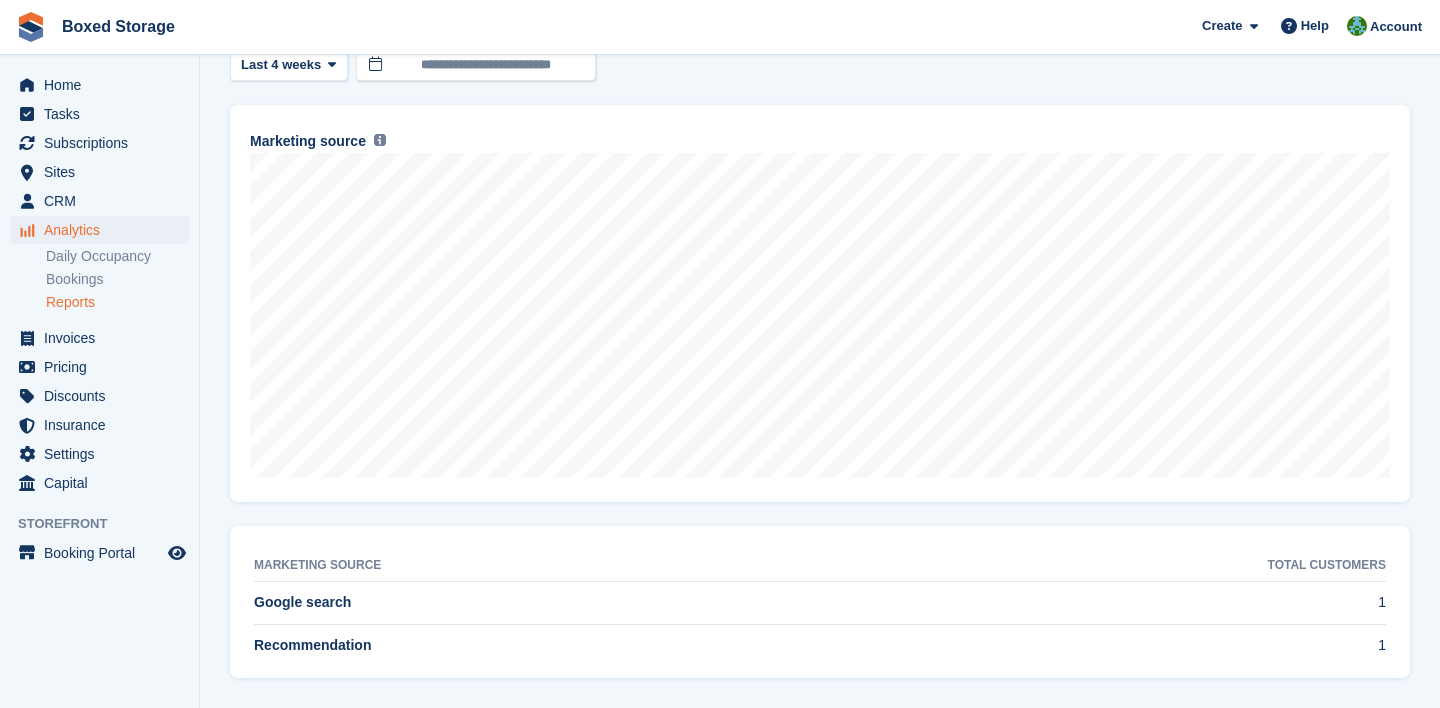 scroll, scrollTop: 245, scrollLeft: 0, axis: vertical 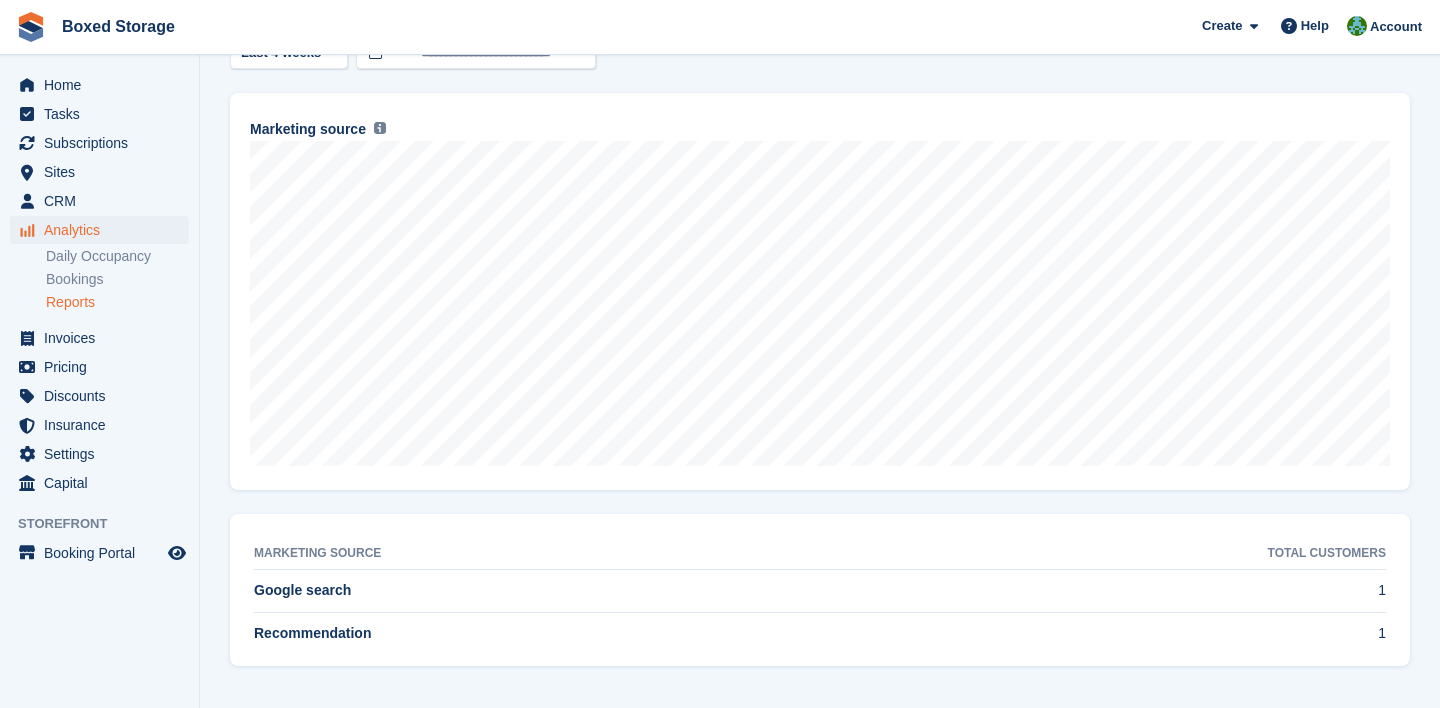 click on "1" at bounding box center (1113, 633) 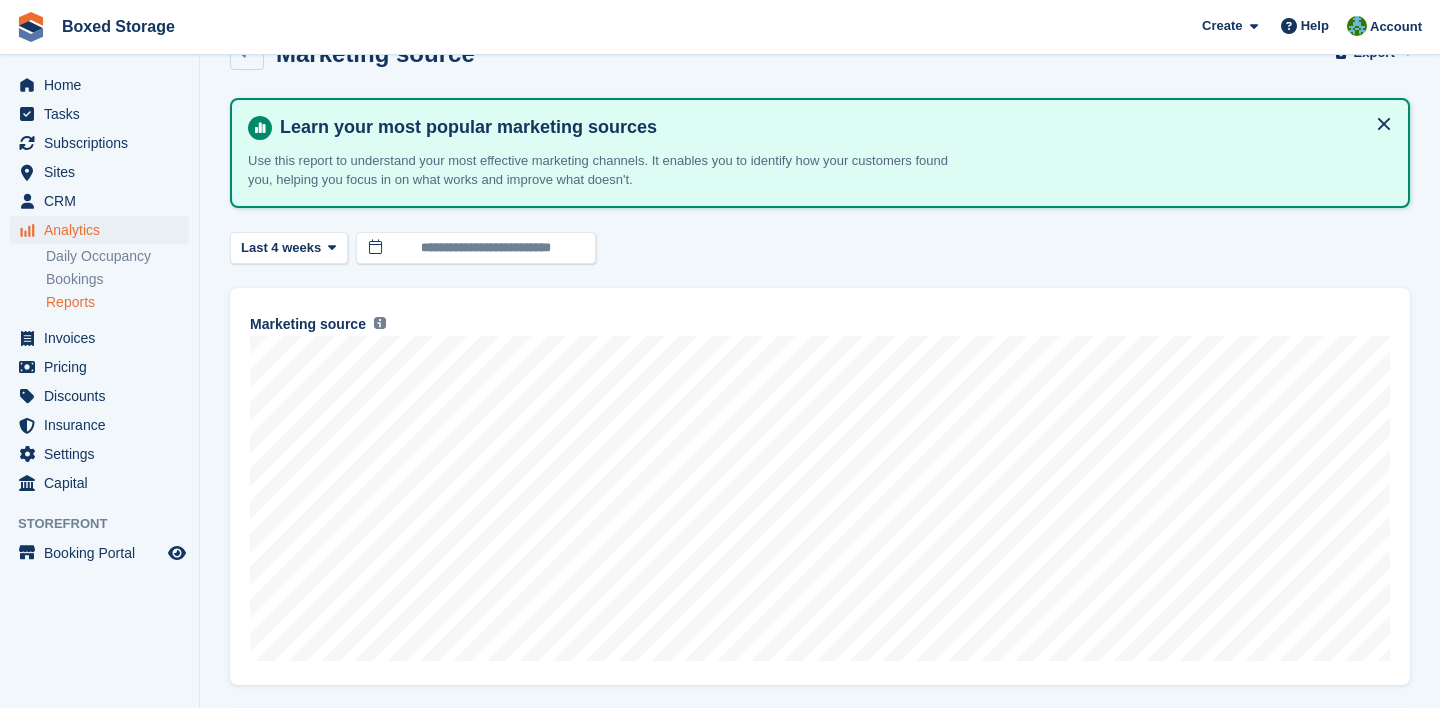 scroll, scrollTop: 0, scrollLeft: 0, axis: both 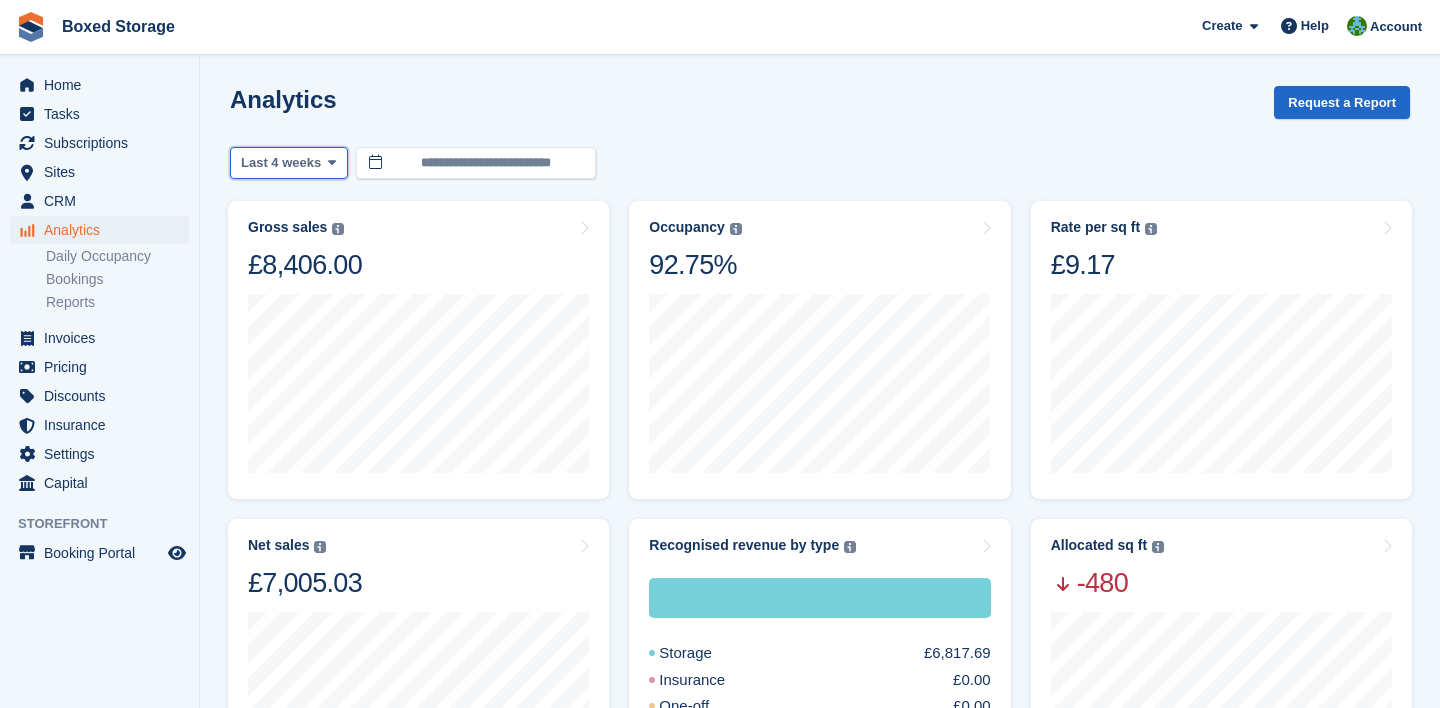 click on "Last 4 weeks" at bounding box center (281, 163) 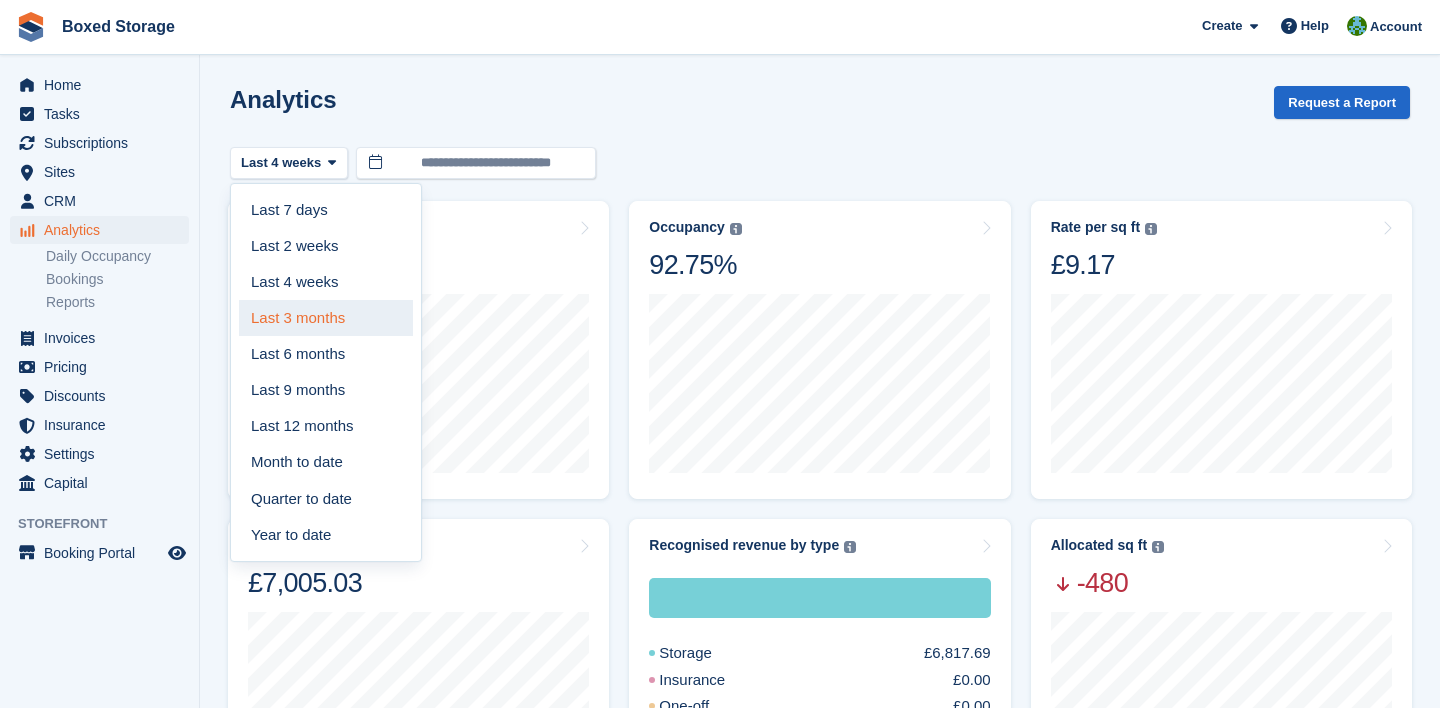 click on "Last 3 months" at bounding box center [326, 318] 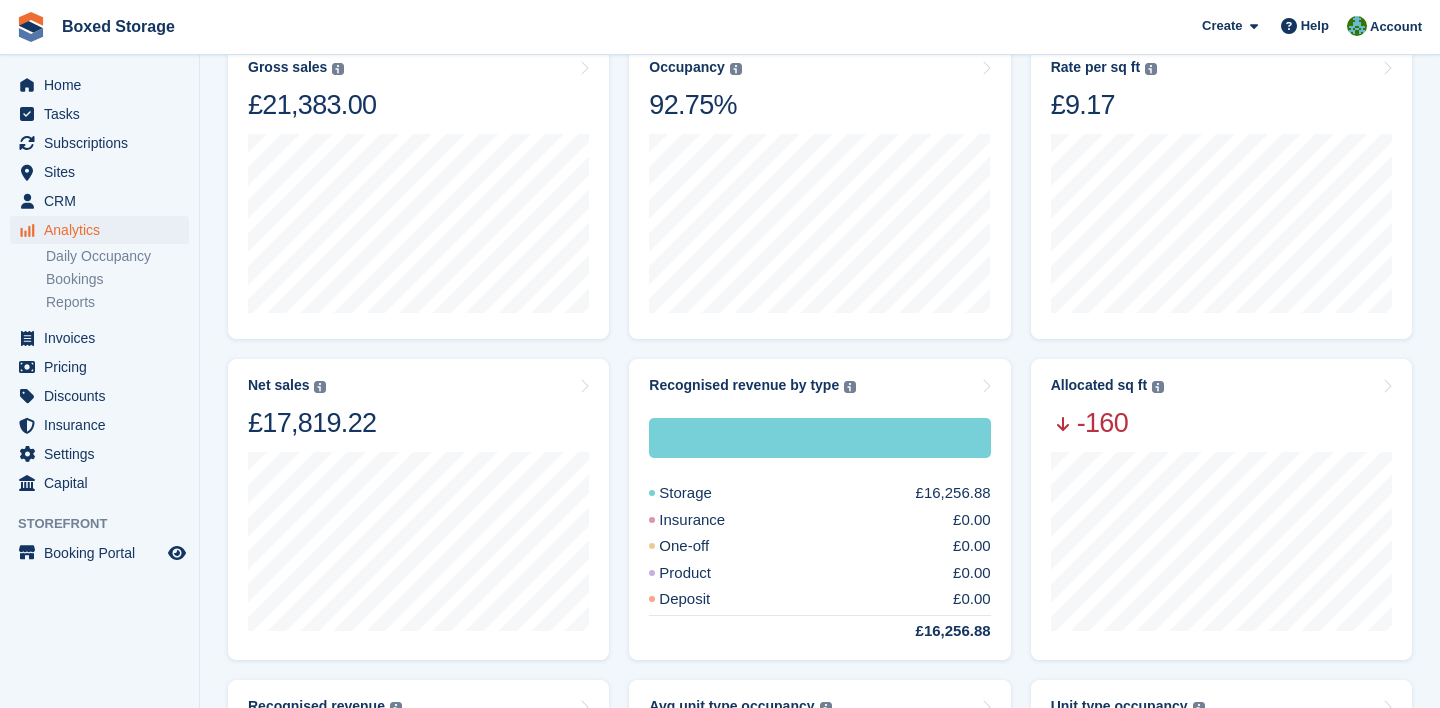 scroll, scrollTop: 94, scrollLeft: 0, axis: vertical 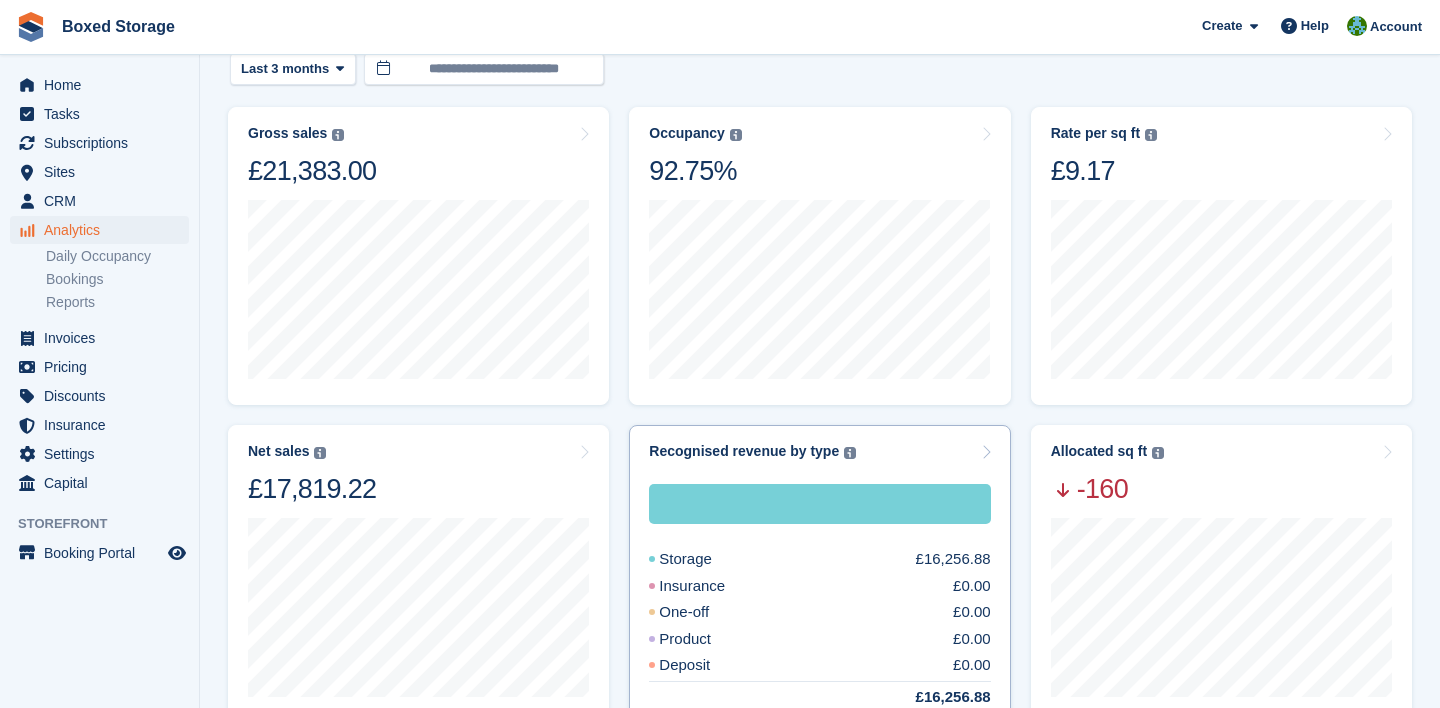 click on "Insurance" at bounding box center [711, 586] 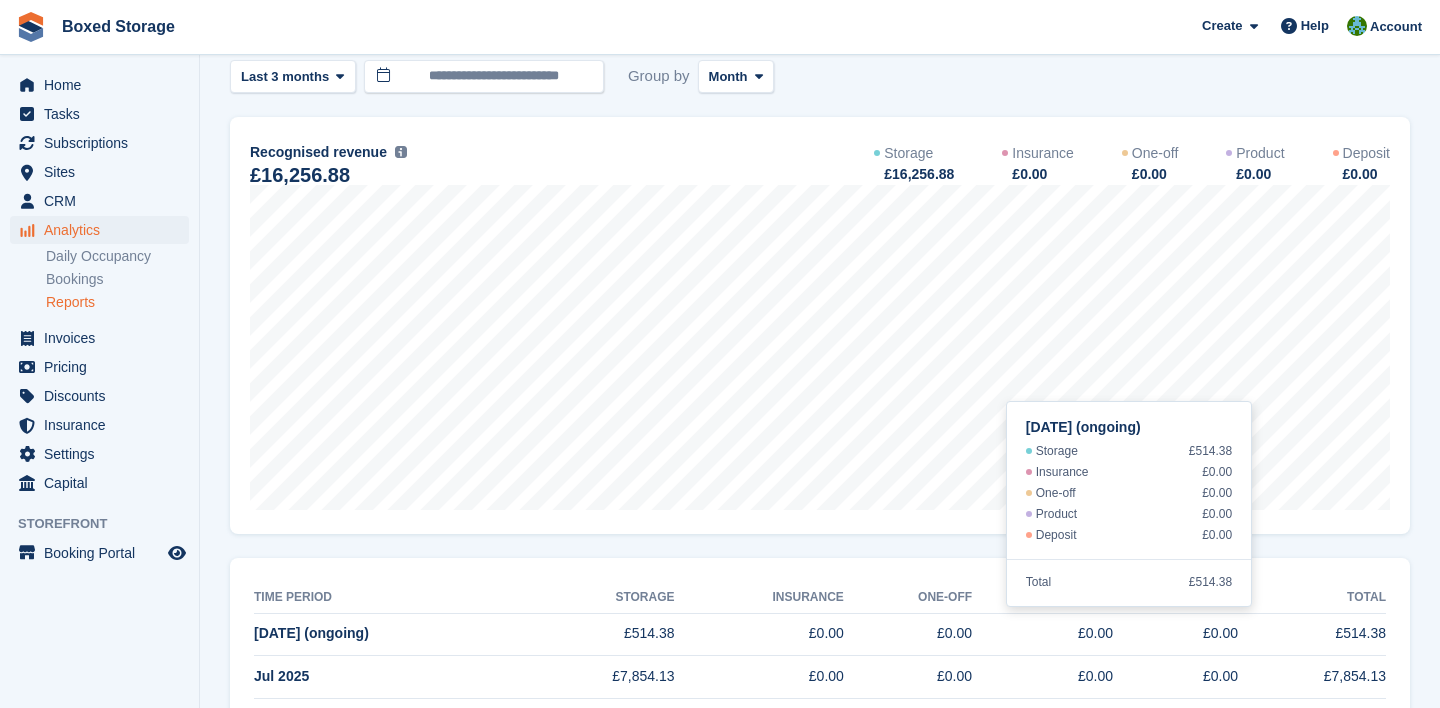 scroll, scrollTop: 327, scrollLeft: 0, axis: vertical 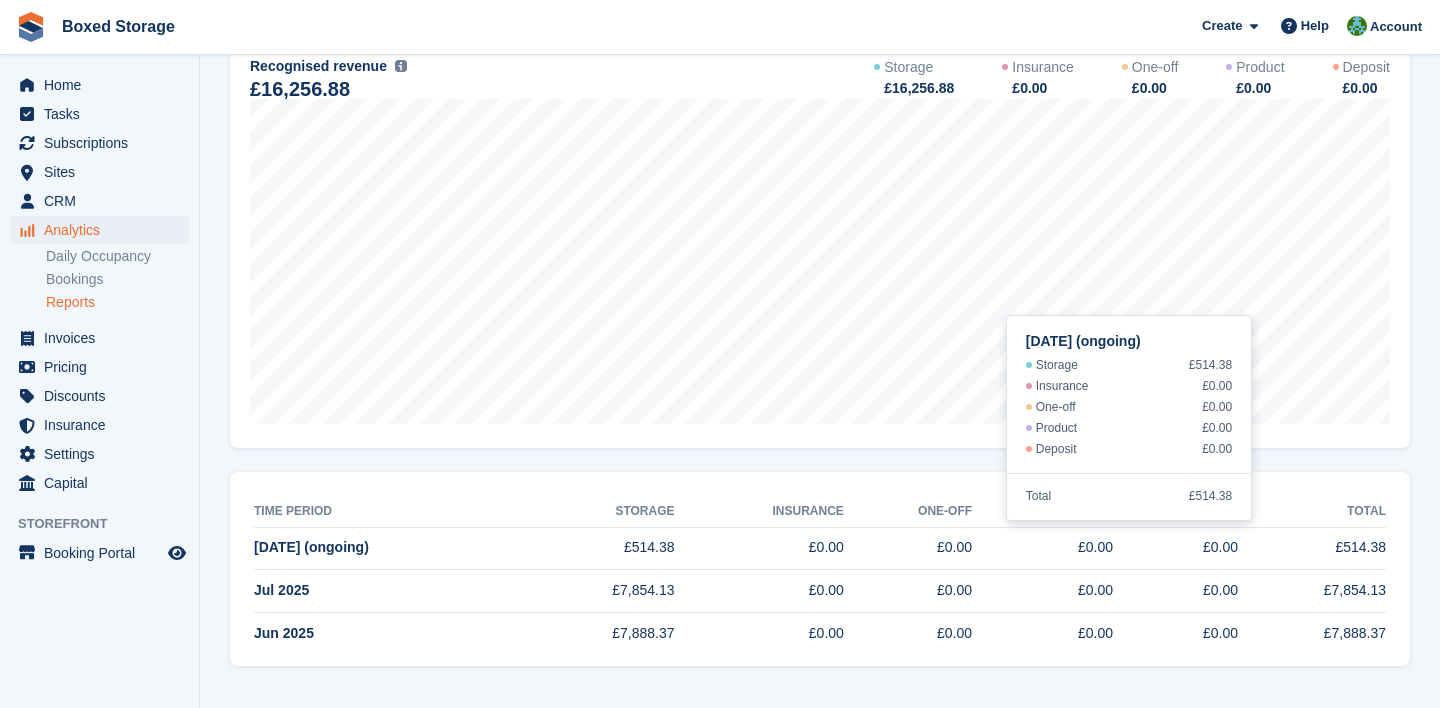 click on "Recognised revenue by type over time
Export
Export recognised revenue by type over time metrics
Export a CSV of all recognised revenue by type over time metrics which match the current filters.
Please allow time for large exports.
Start Export
Understand the make up of your revenue
Understand how your services contribute to your revenue. This recognised revenue report evenly distributes your revenue across service days, offering a more accurate depiction of daily earnings. The insights provided help you identify opportunities for growth and optimisation. Report excludes tax.
Last 3 months" at bounding box center [820, 190] 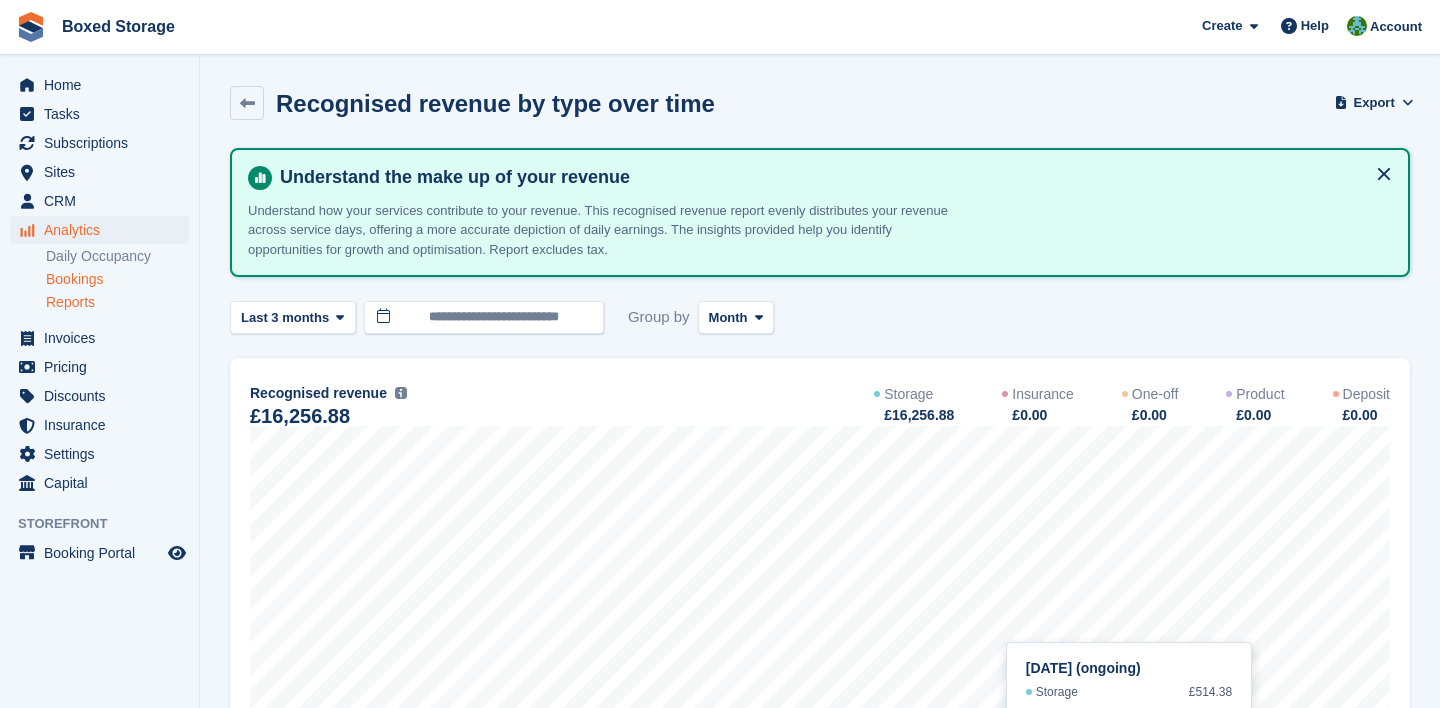click on "Bookings" at bounding box center [117, 279] 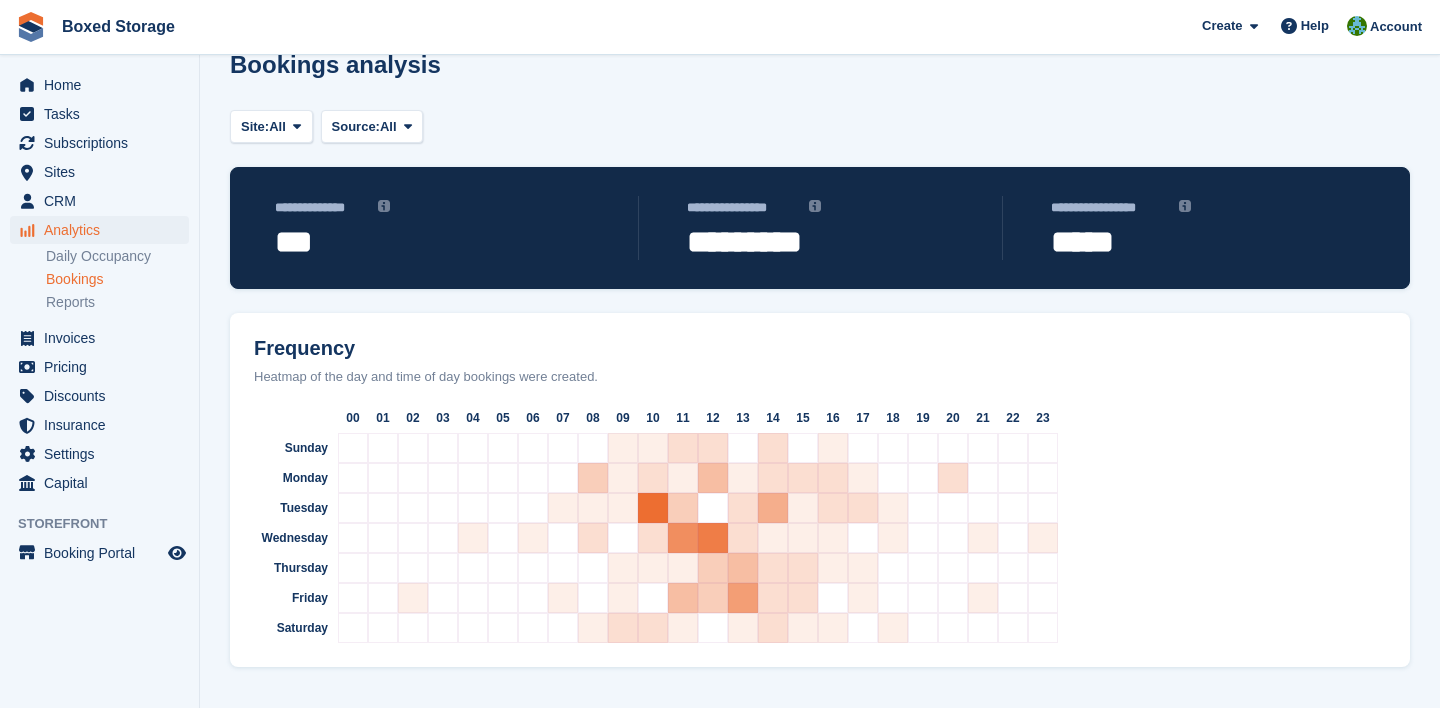 scroll, scrollTop: 35, scrollLeft: 0, axis: vertical 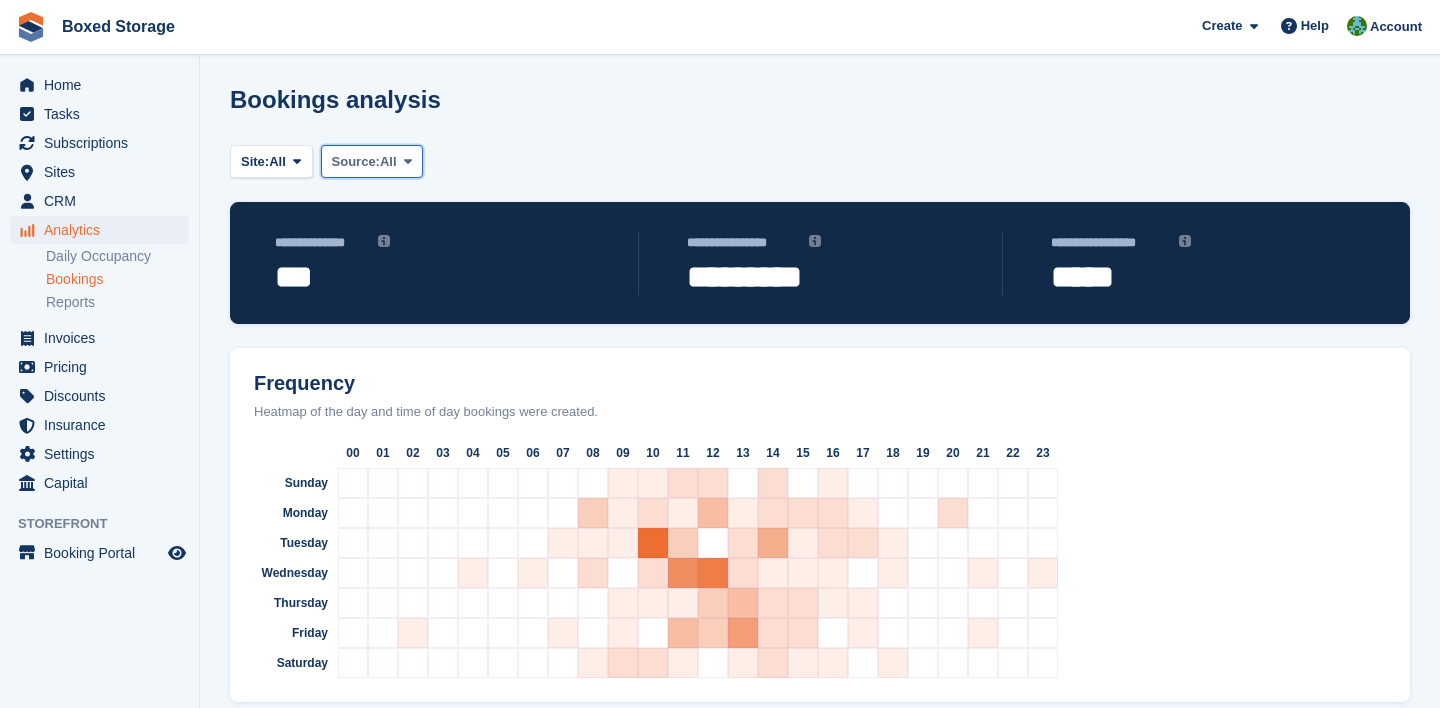 click on "Source:" at bounding box center (356, 162) 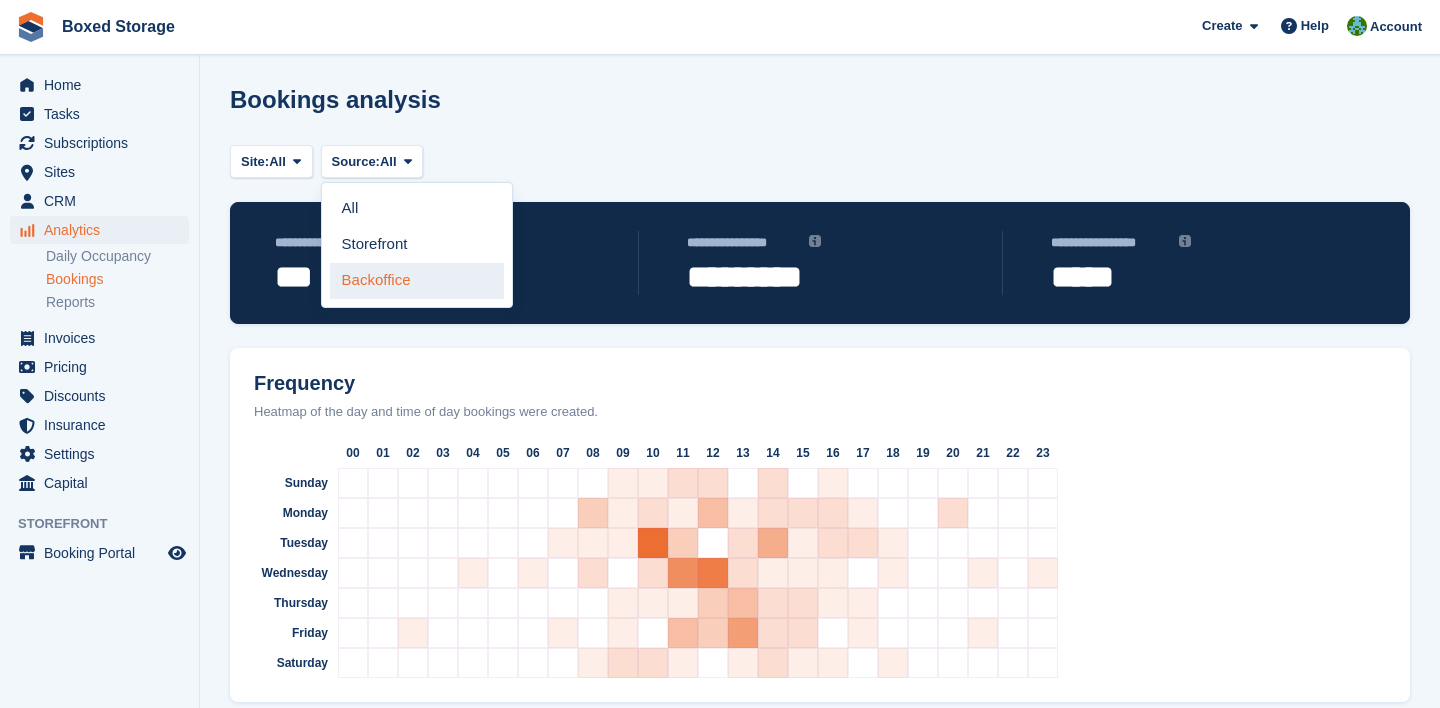click on "Backoffice" at bounding box center (417, 281) 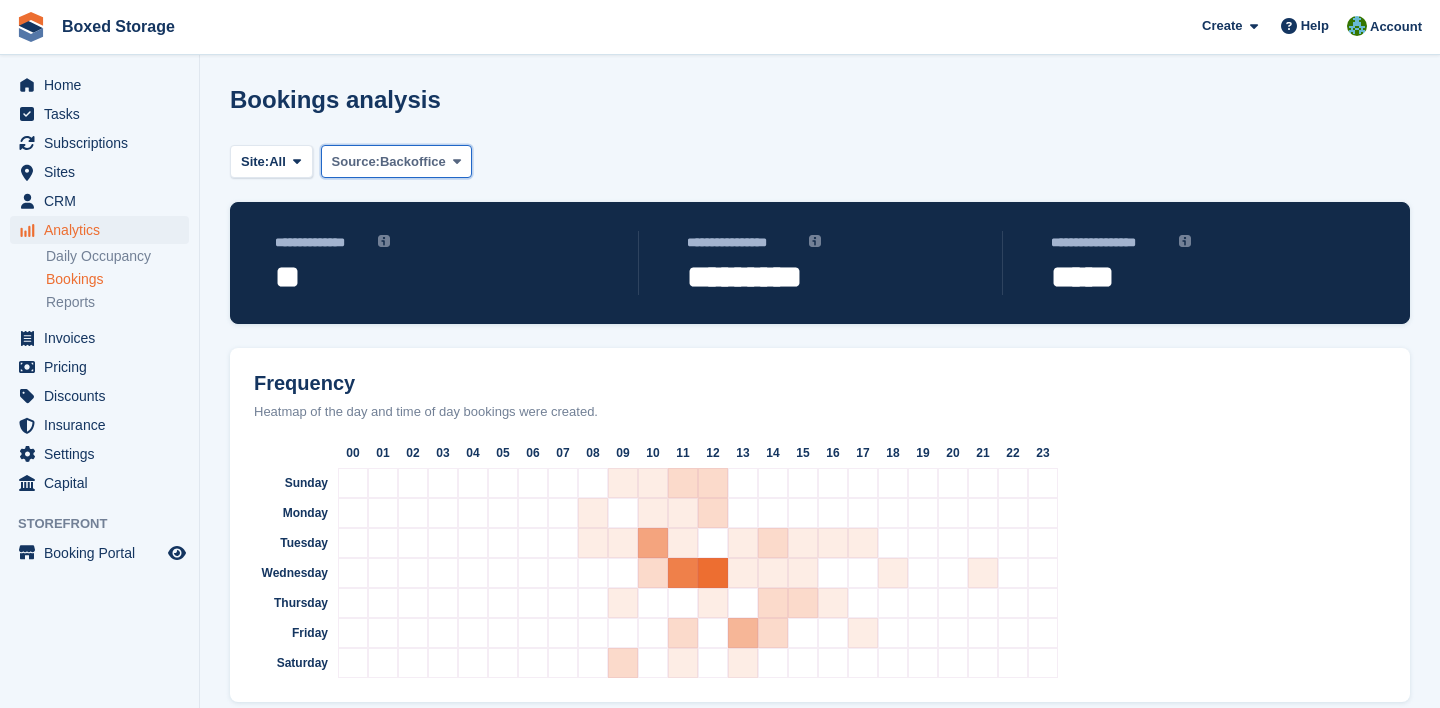 click on "Source:
Backoffice" at bounding box center (397, 161) 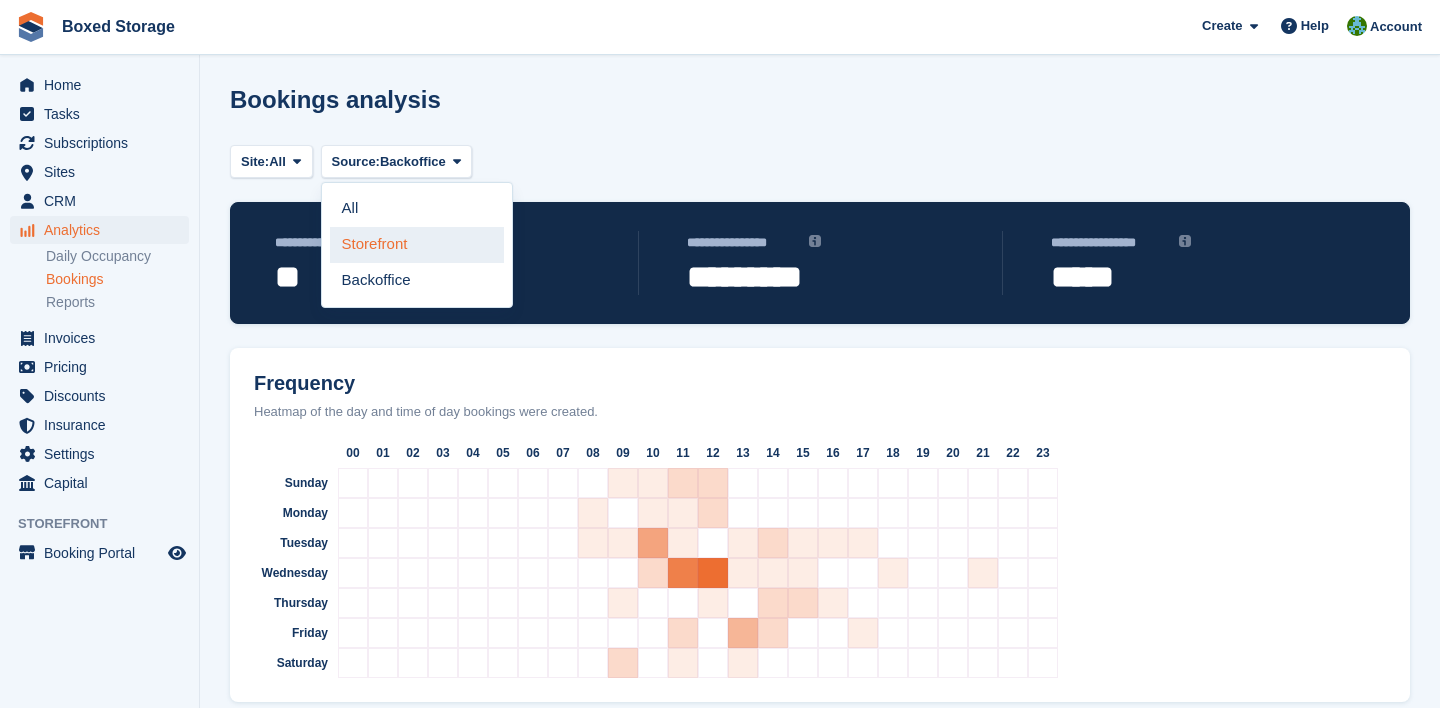 click on "Storefront" at bounding box center (417, 245) 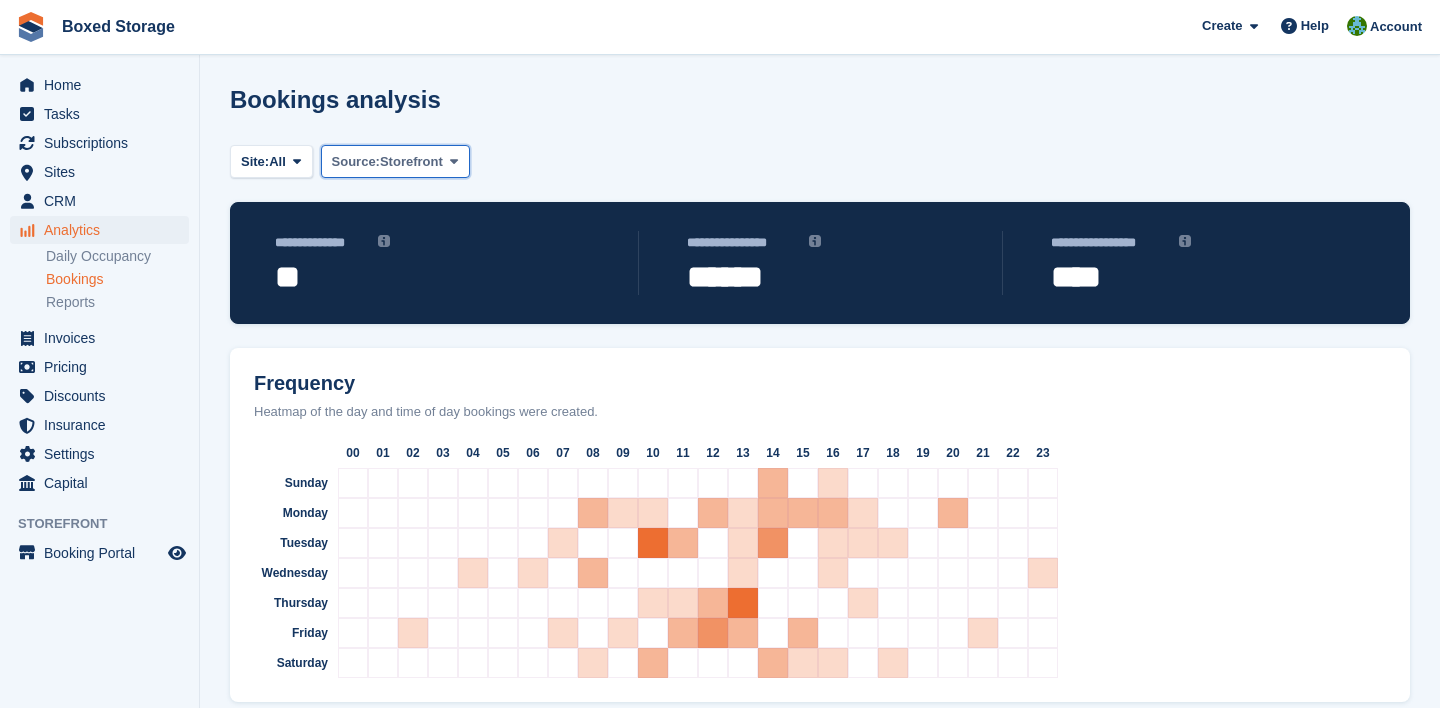 click on "Source:" at bounding box center (356, 162) 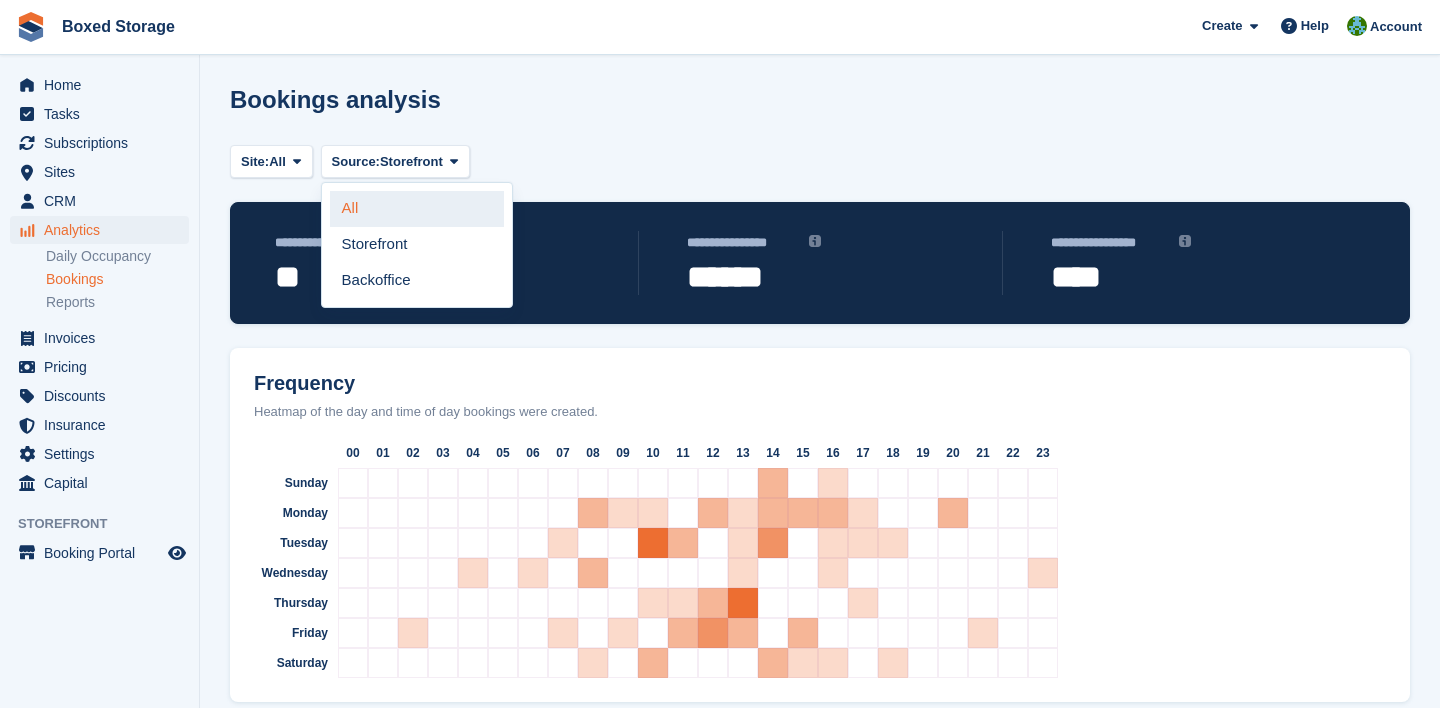 click on "All" at bounding box center (417, 209) 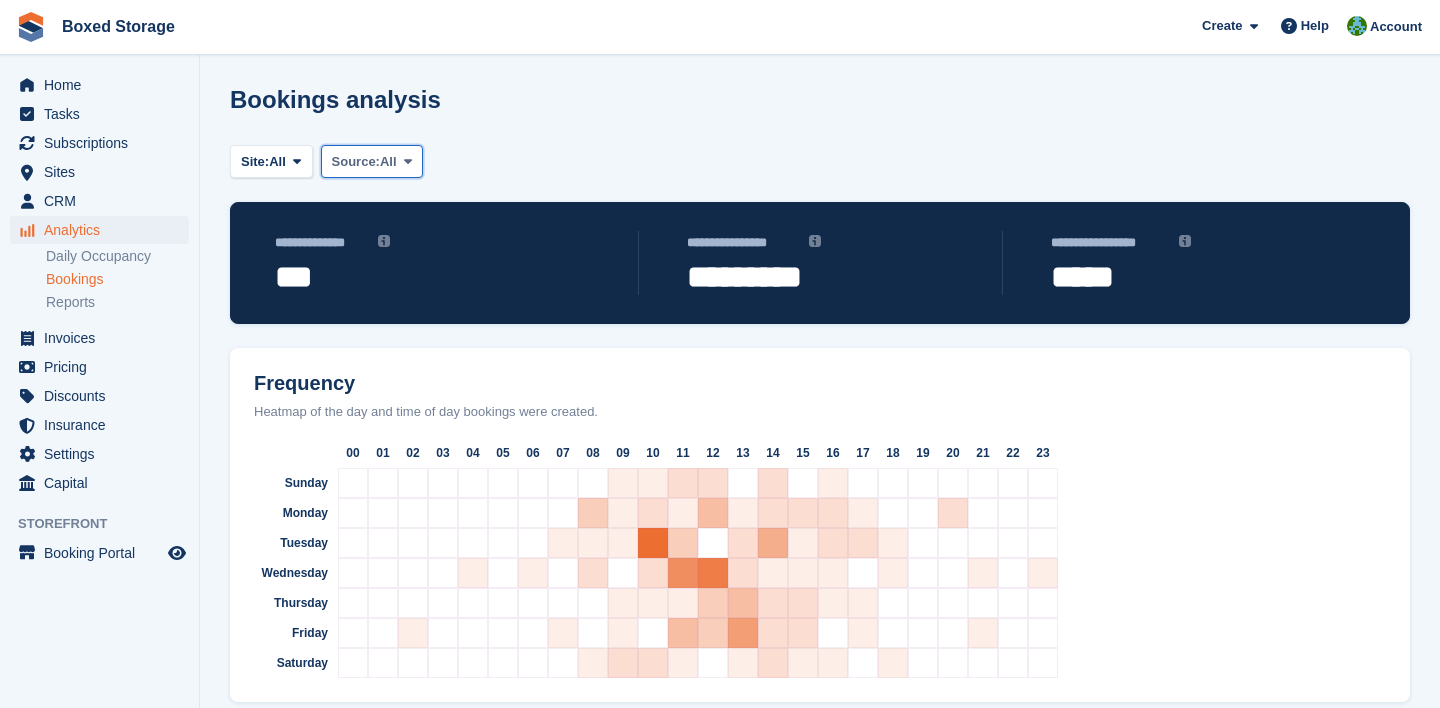 click on "Source:" at bounding box center [356, 162] 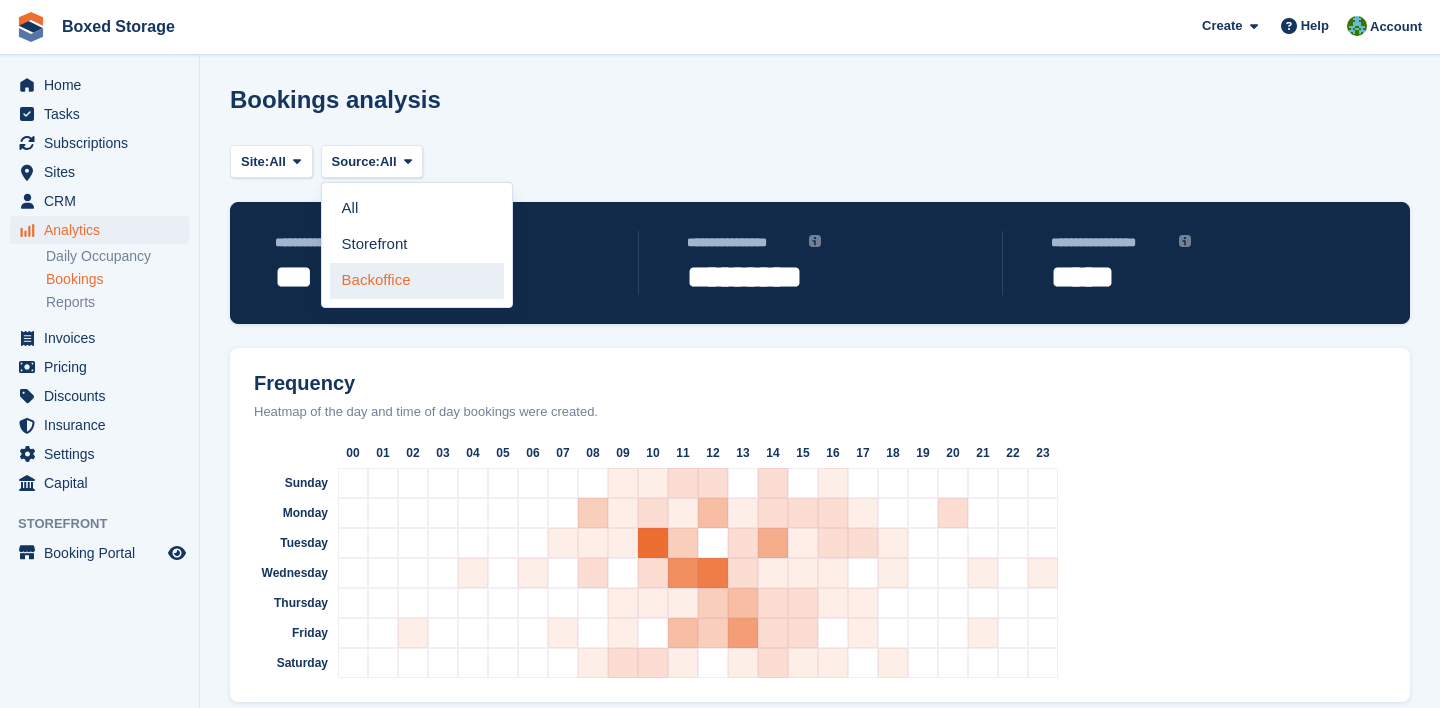 click on "Backoffice" at bounding box center (417, 281) 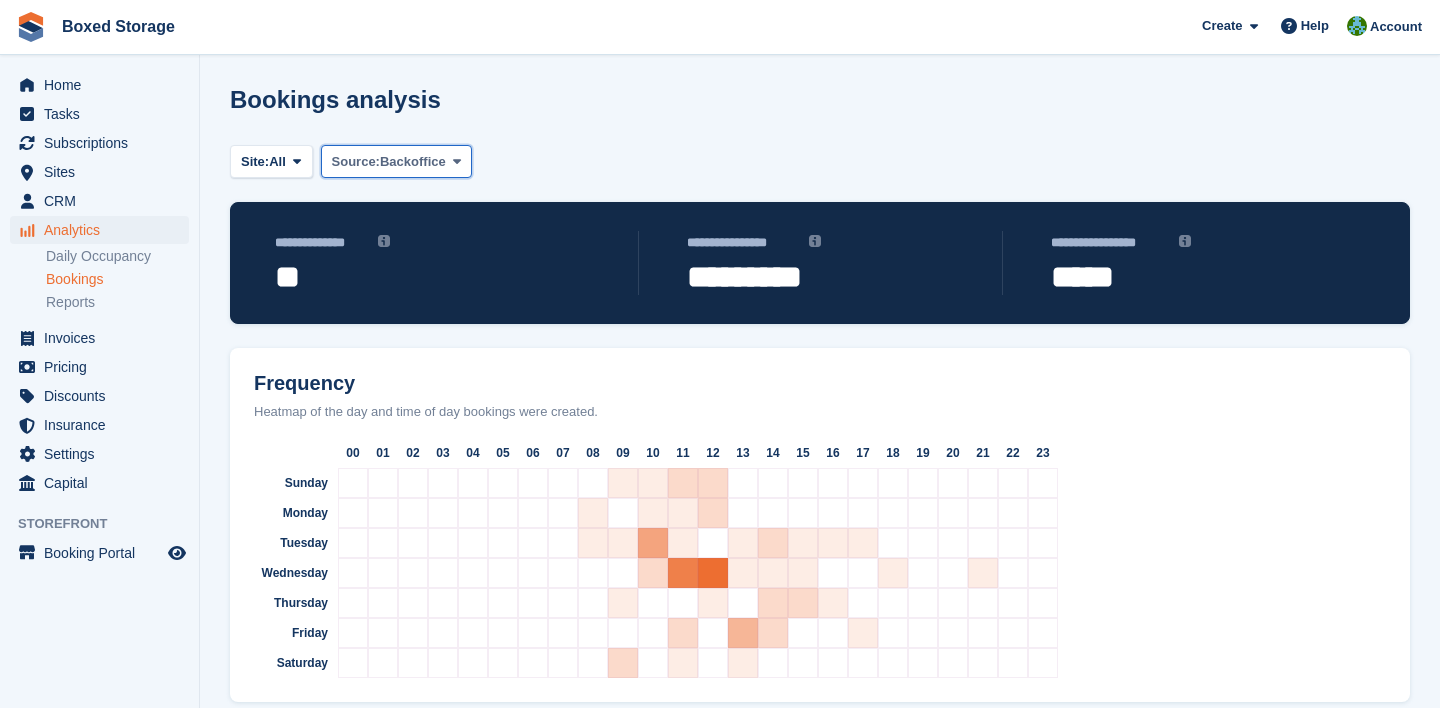 click on "Source:" at bounding box center (356, 162) 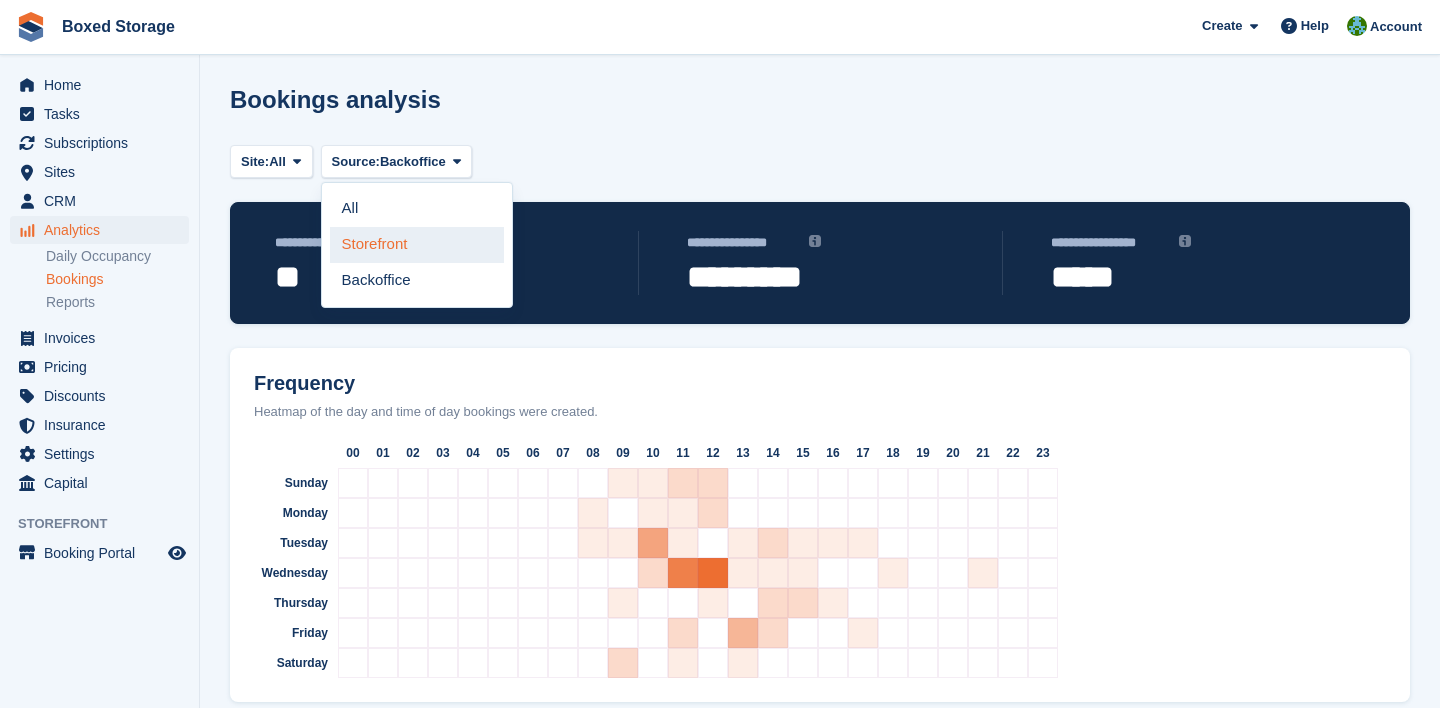 click on "Storefront" at bounding box center (417, 245) 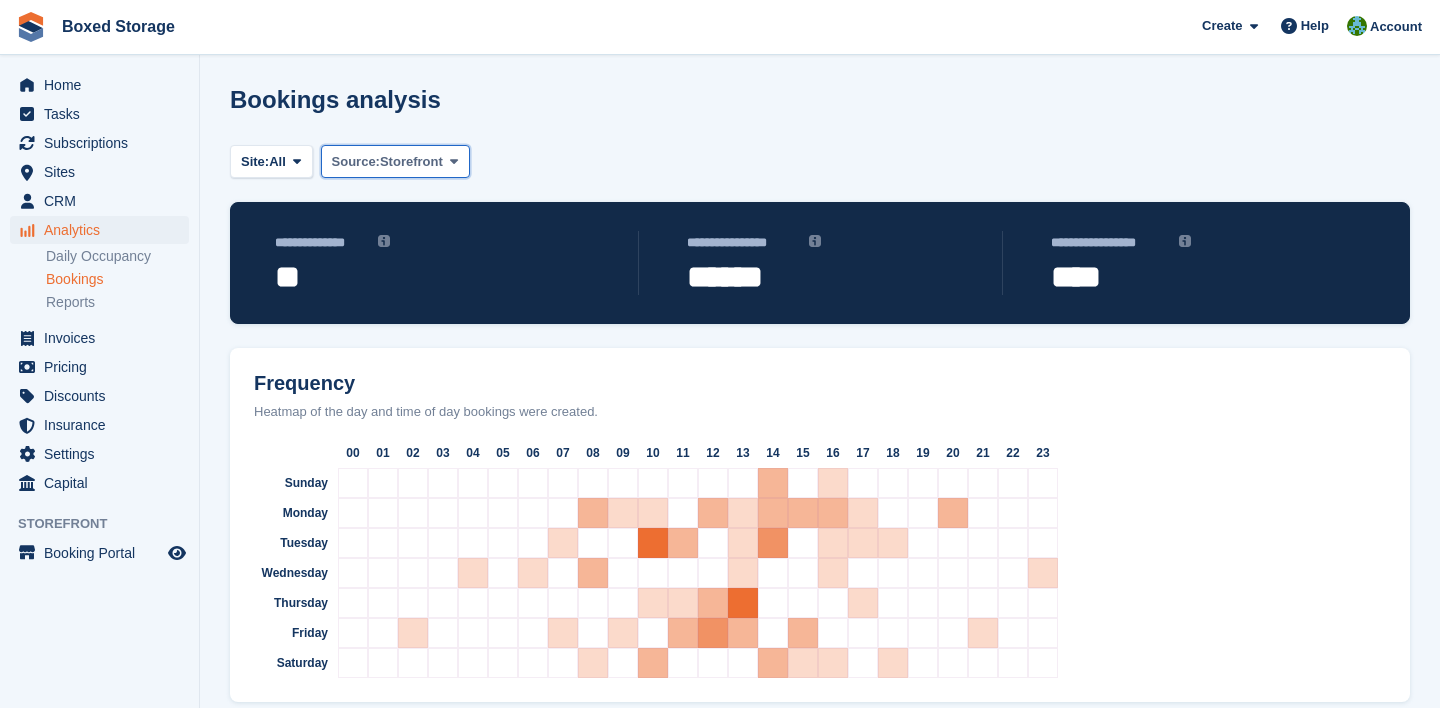 click on "Source:" at bounding box center [356, 162] 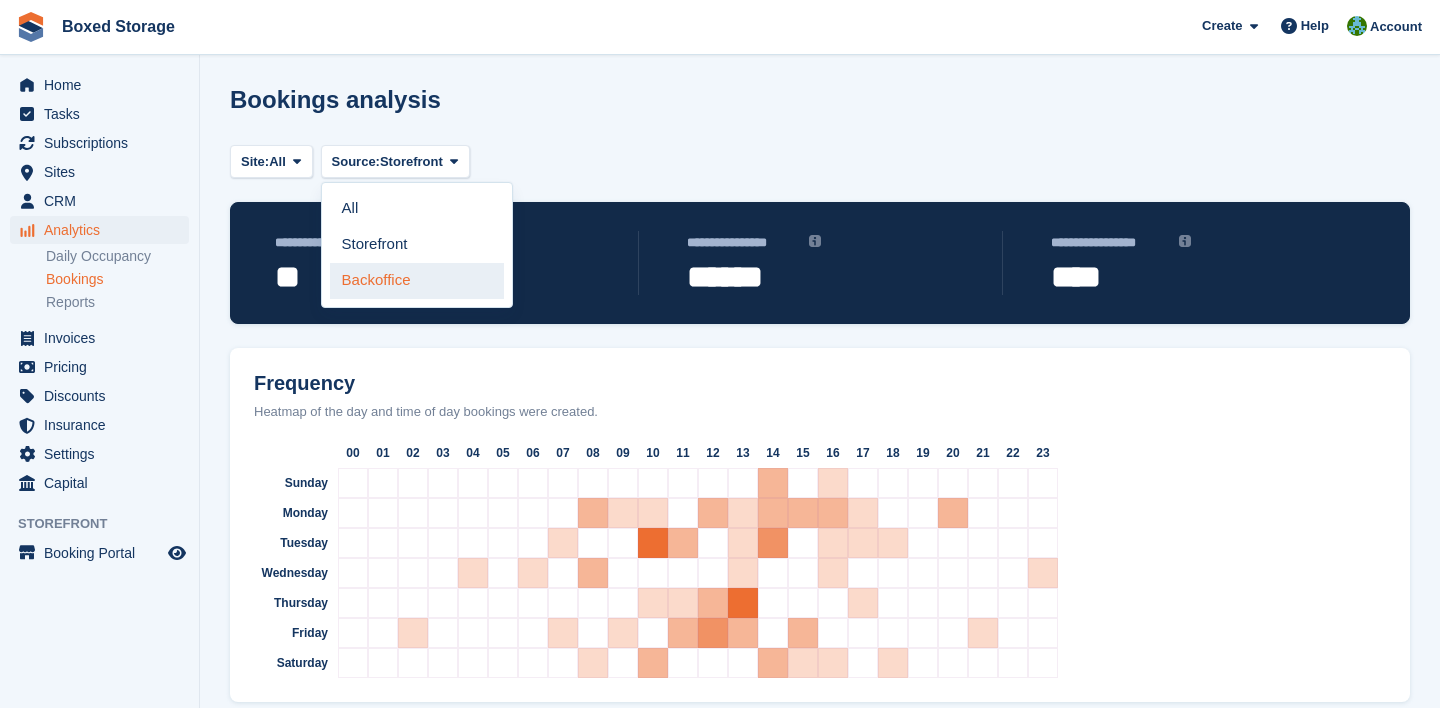 click on "Backoffice" at bounding box center [417, 281] 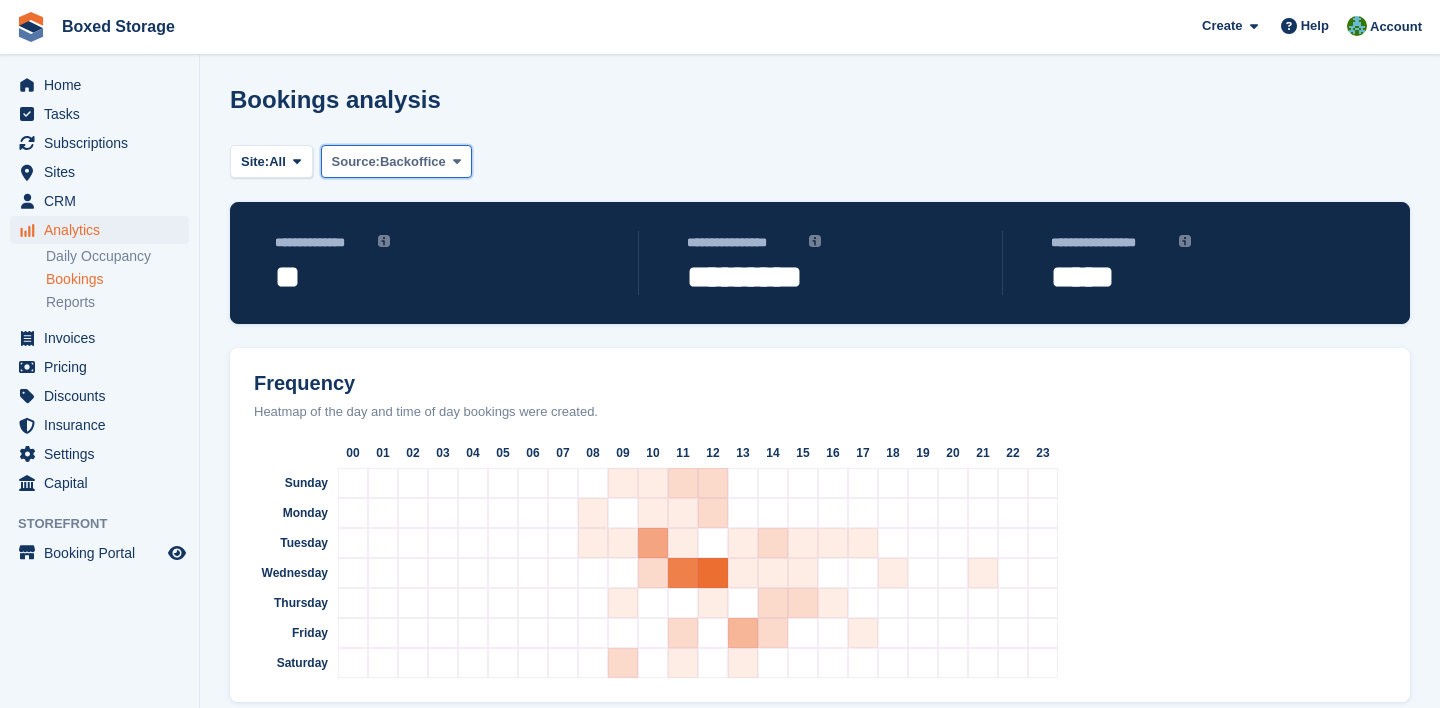 click on "Backoffice" at bounding box center (413, 162) 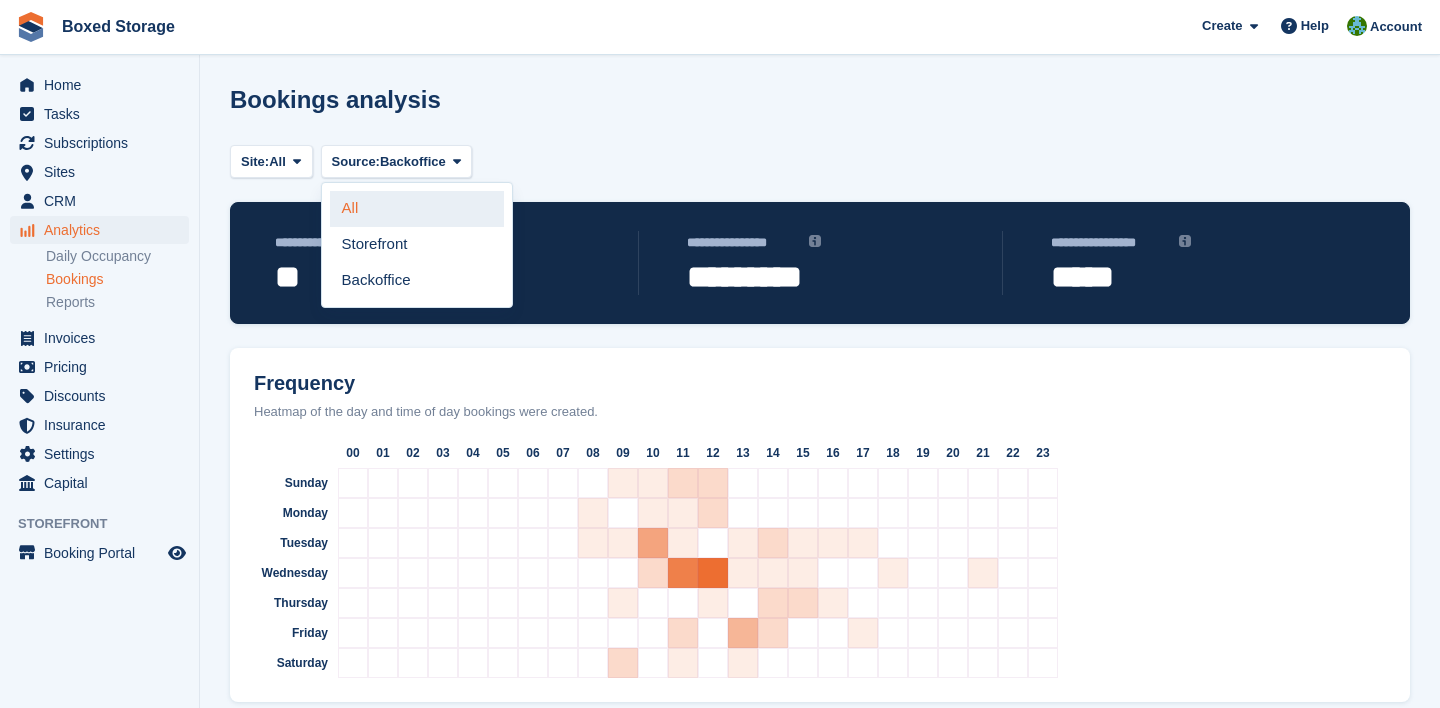 click on "All" at bounding box center [417, 209] 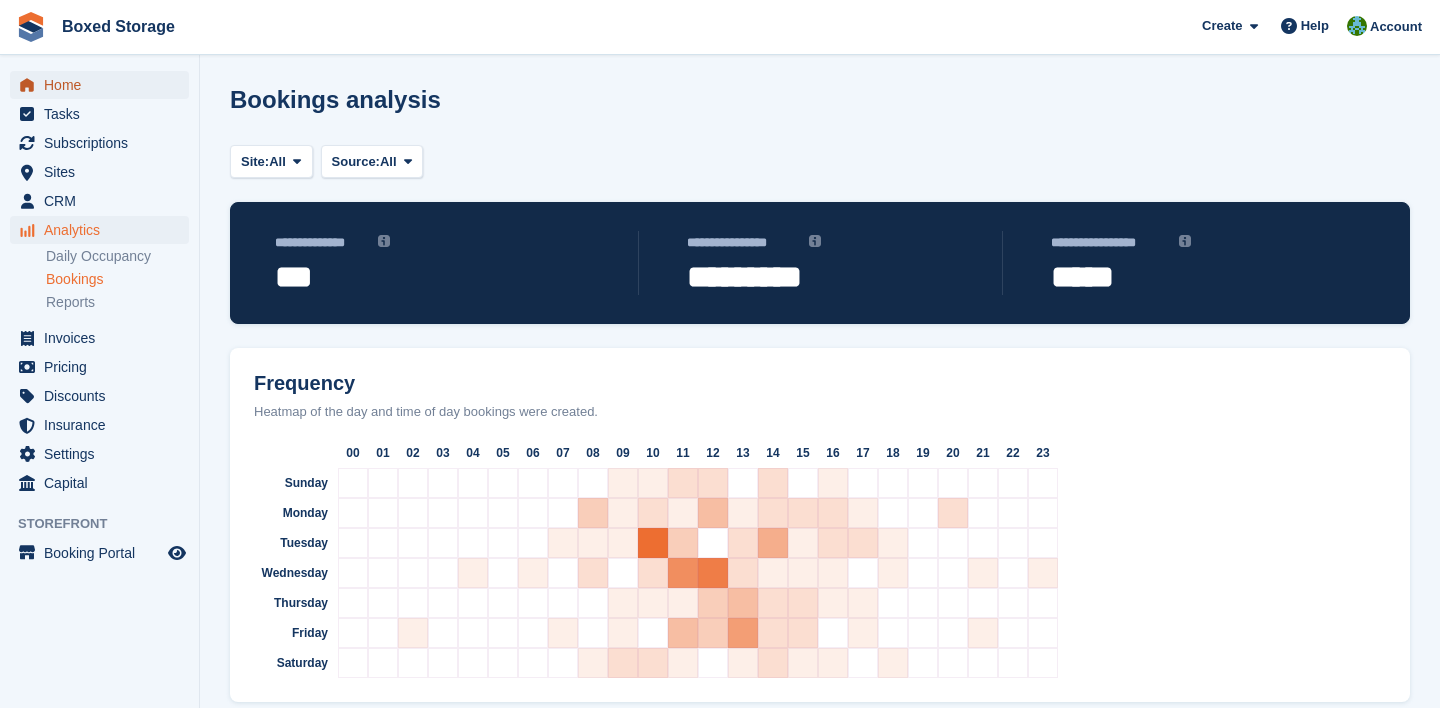 click on "Home" at bounding box center (104, 85) 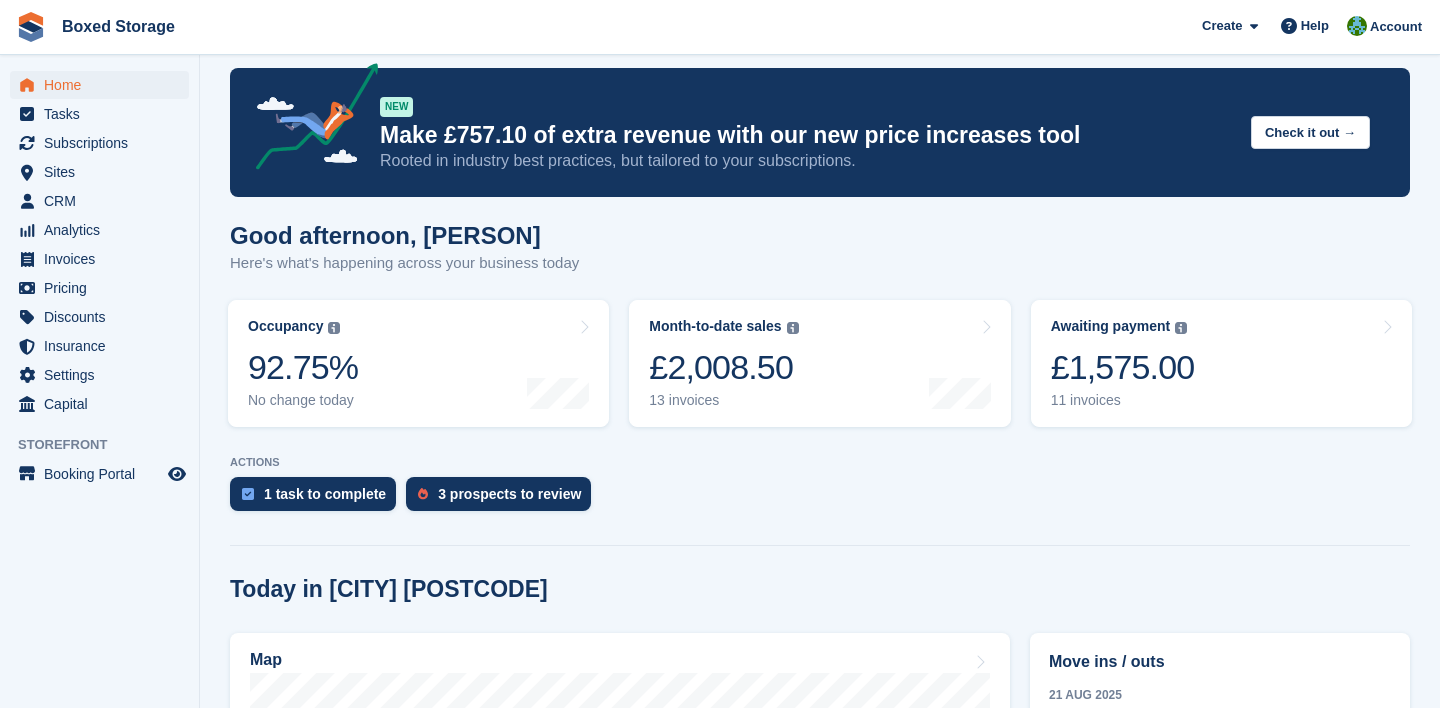scroll, scrollTop: 0, scrollLeft: 0, axis: both 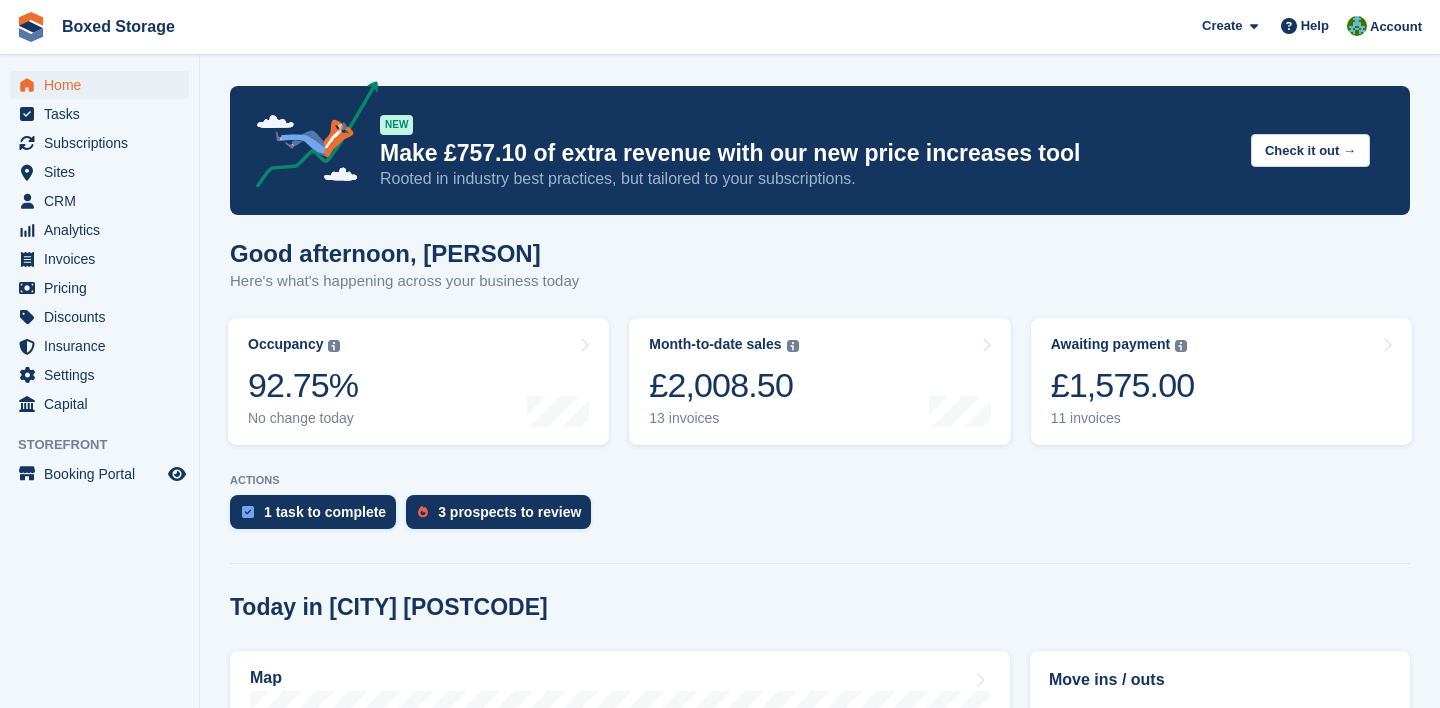 click on "NEW
Make £757.10 of extra revenue with our new price increases tool
Rooted in industry best practices, but tailored to your subscriptions.
Check it out →
Good afternoon, [PERSON]
Here's what's happening across your business today
Occupancy
The percentage of all currently allocated units in terms of area. Includes units with occupied, repo or overlocked status. Trendline shows changes across last 30 days.
92.75%
No change today" at bounding box center [820, 699] 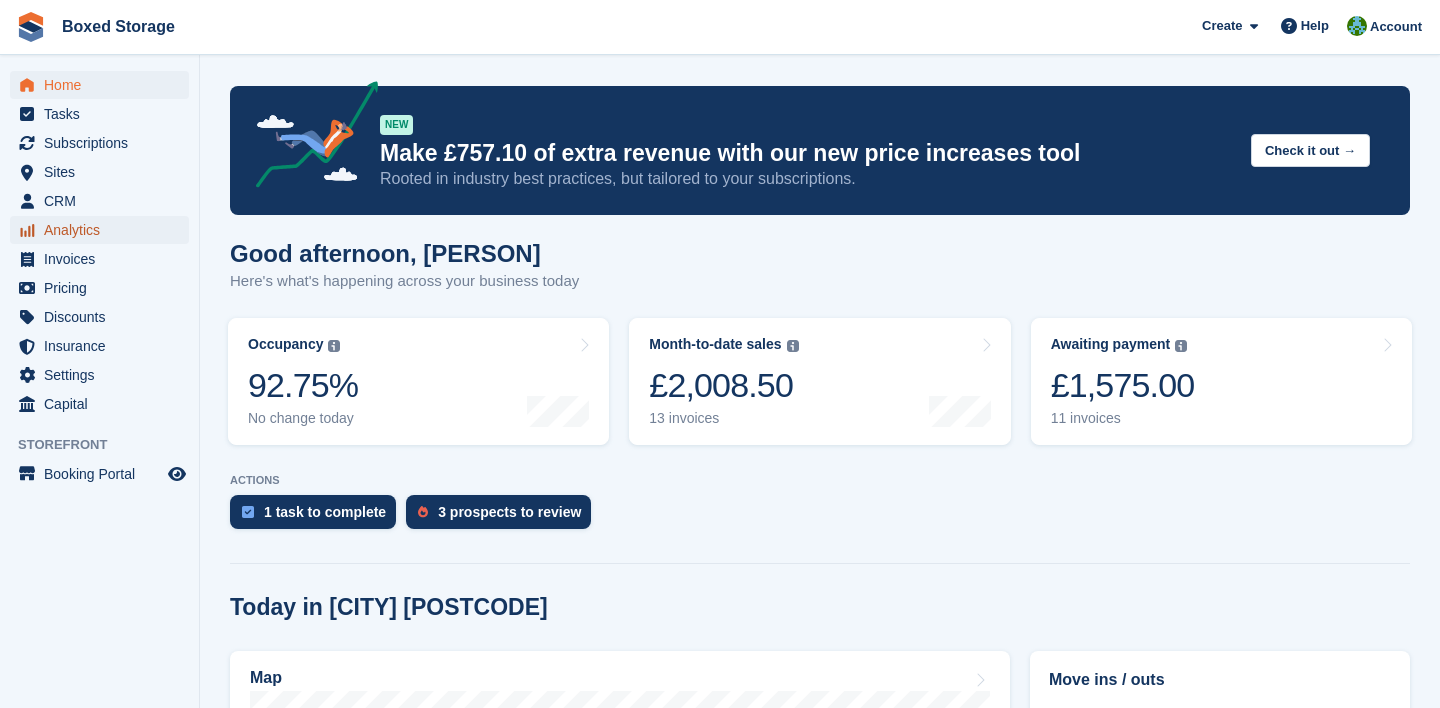 click on "Analytics" at bounding box center [104, 230] 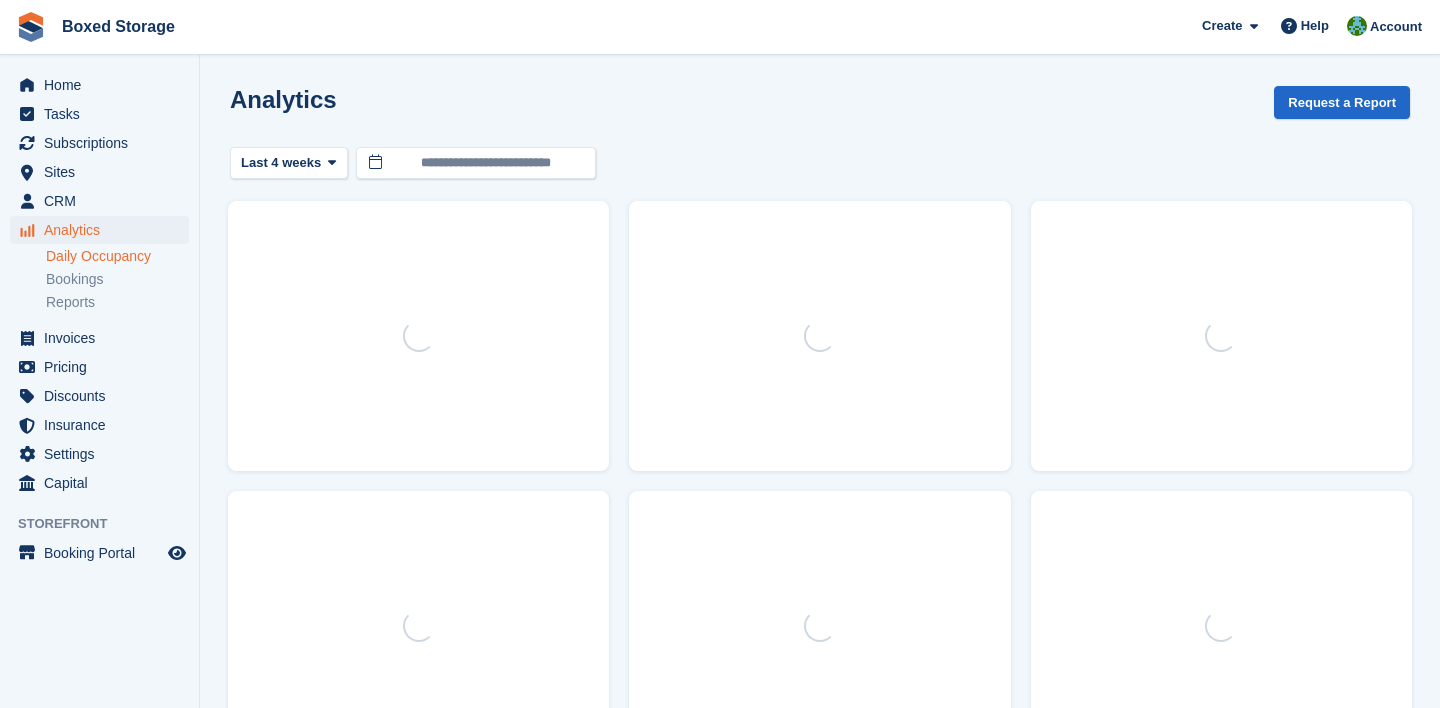 scroll, scrollTop: 0, scrollLeft: 0, axis: both 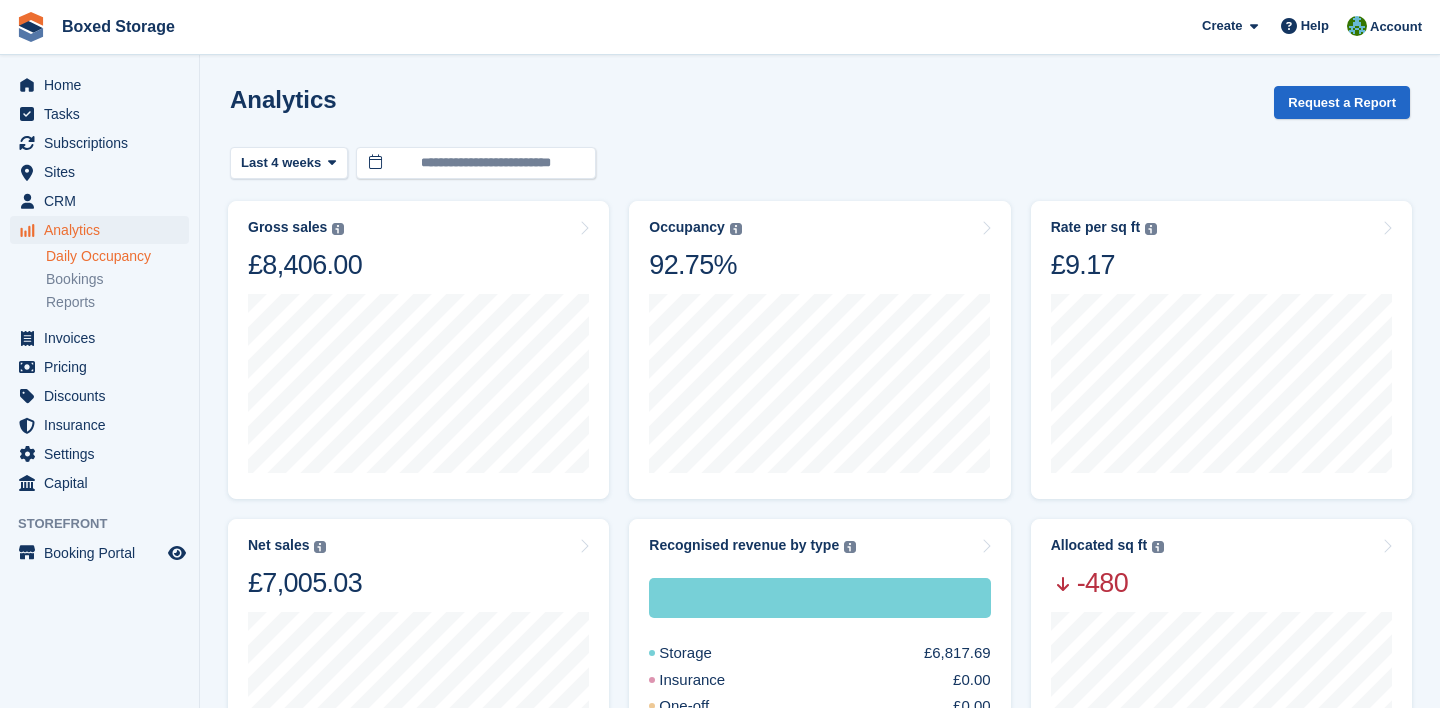 click on "Daily Occupancy" at bounding box center (117, 256) 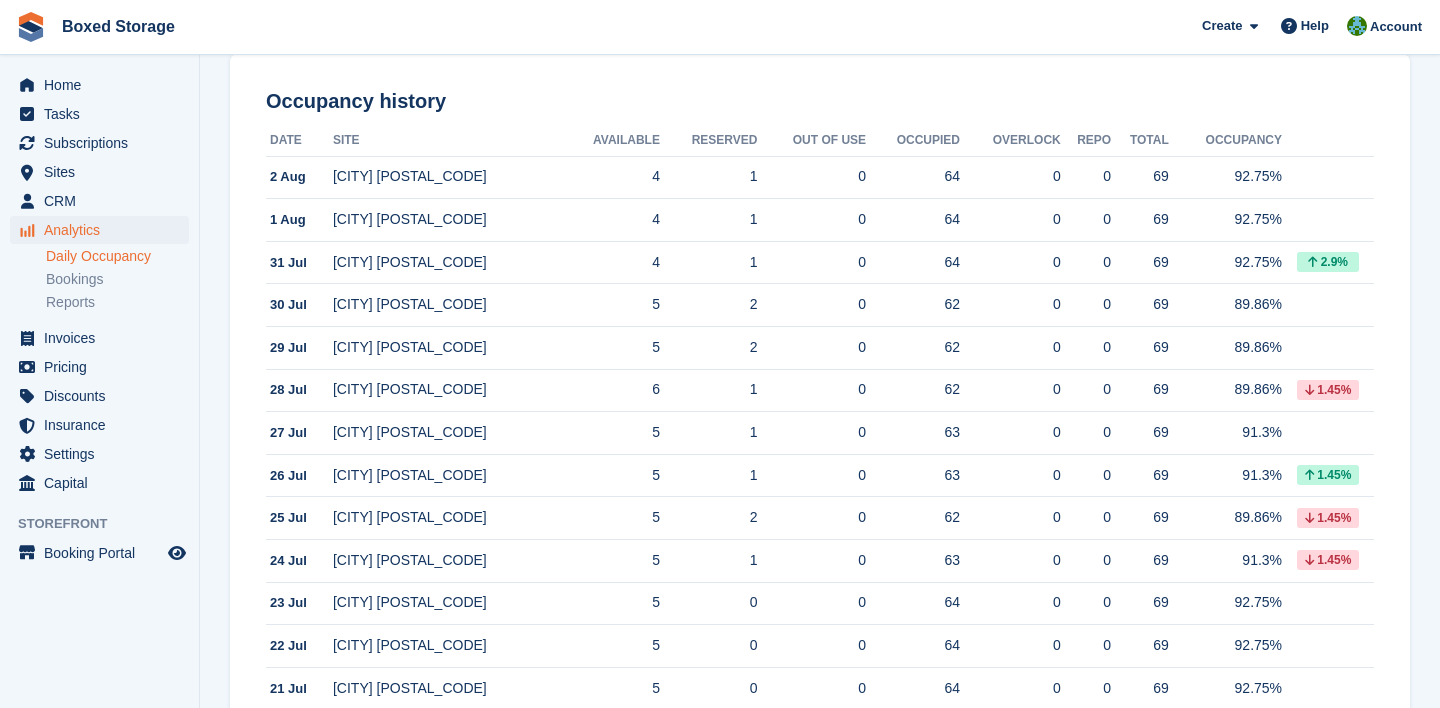 scroll, scrollTop: 289, scrollLeft: 0, axis: vertical 